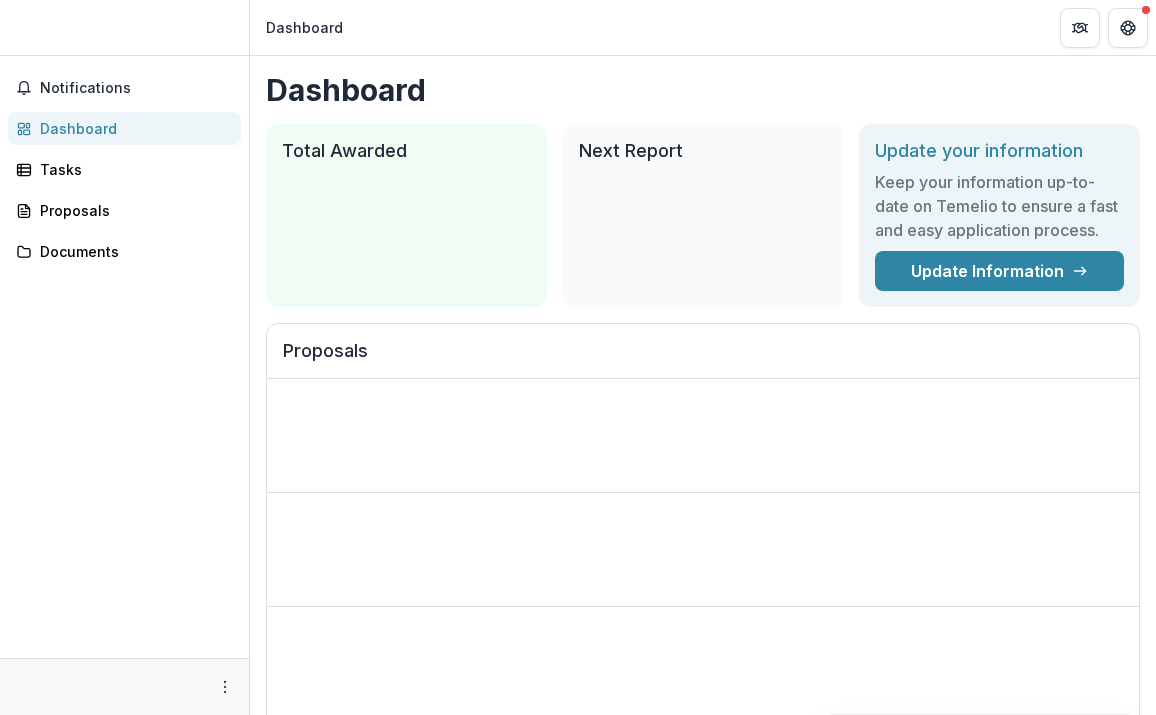 scroll, scrollTop: 0, scrollLeft: 0, axis: both 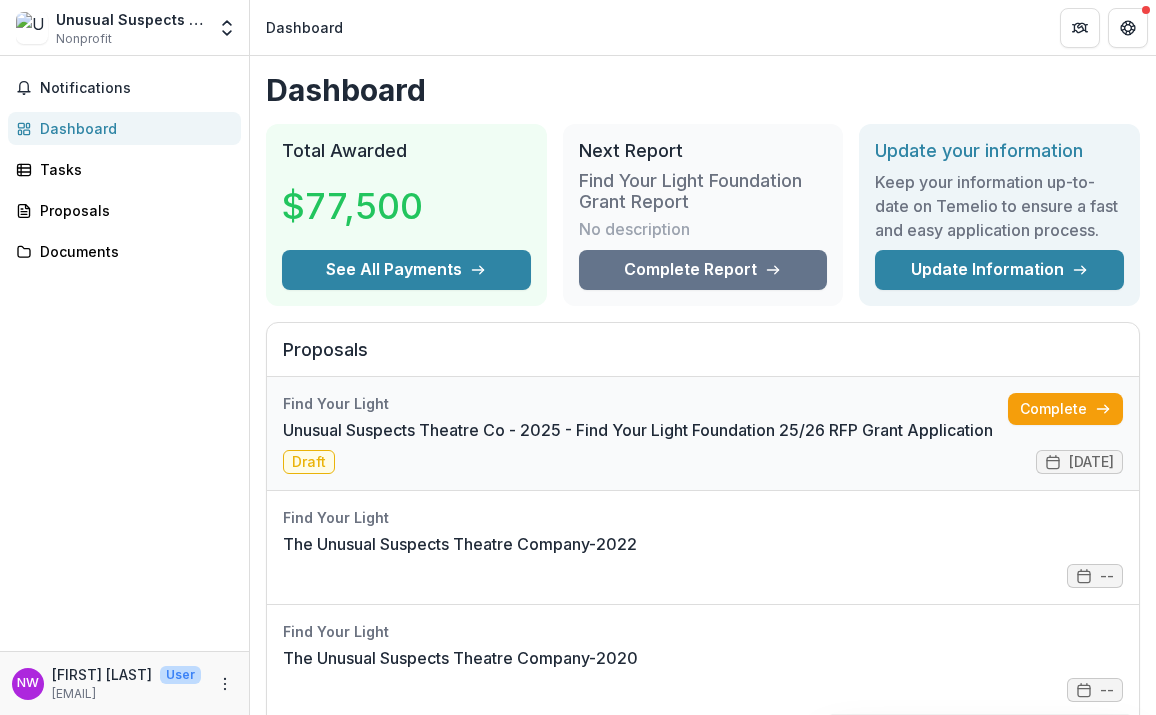 click on "Unusual Suspects Theatre Co - 2025 - Find Your Light Foundation 25/26 RFP Grant Application" at bounding box center (638, 430) 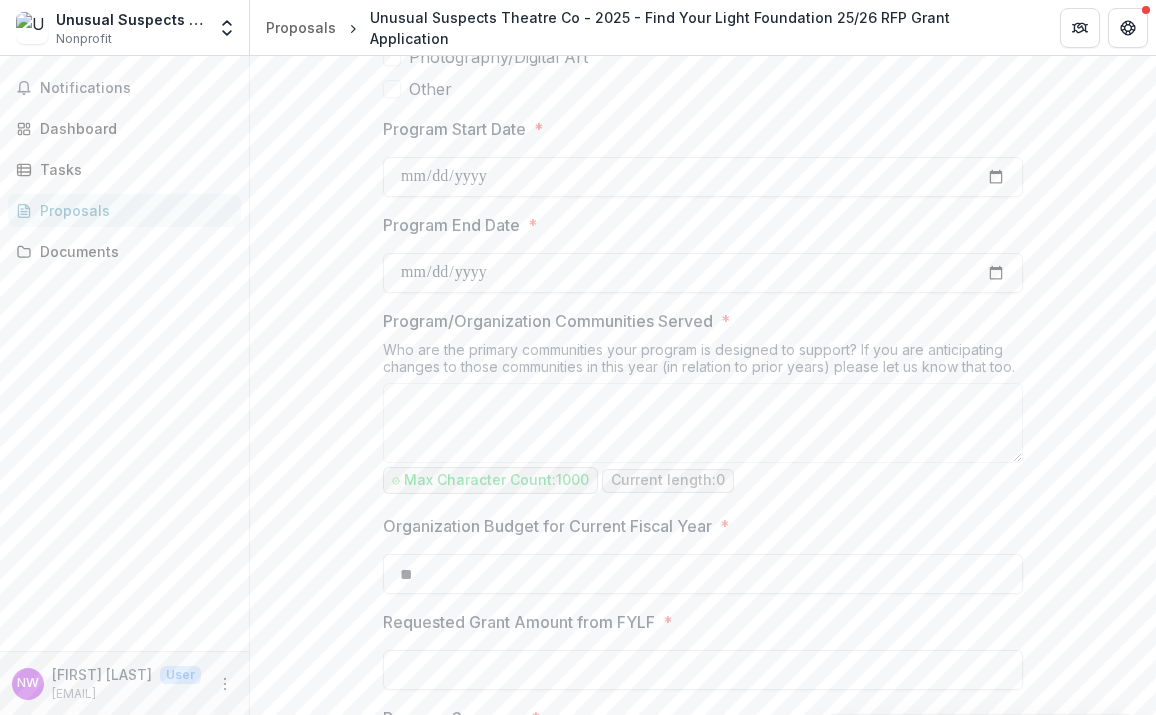 scroll, scrollTop: 1152, scrollLeft: 0, axis: vertical 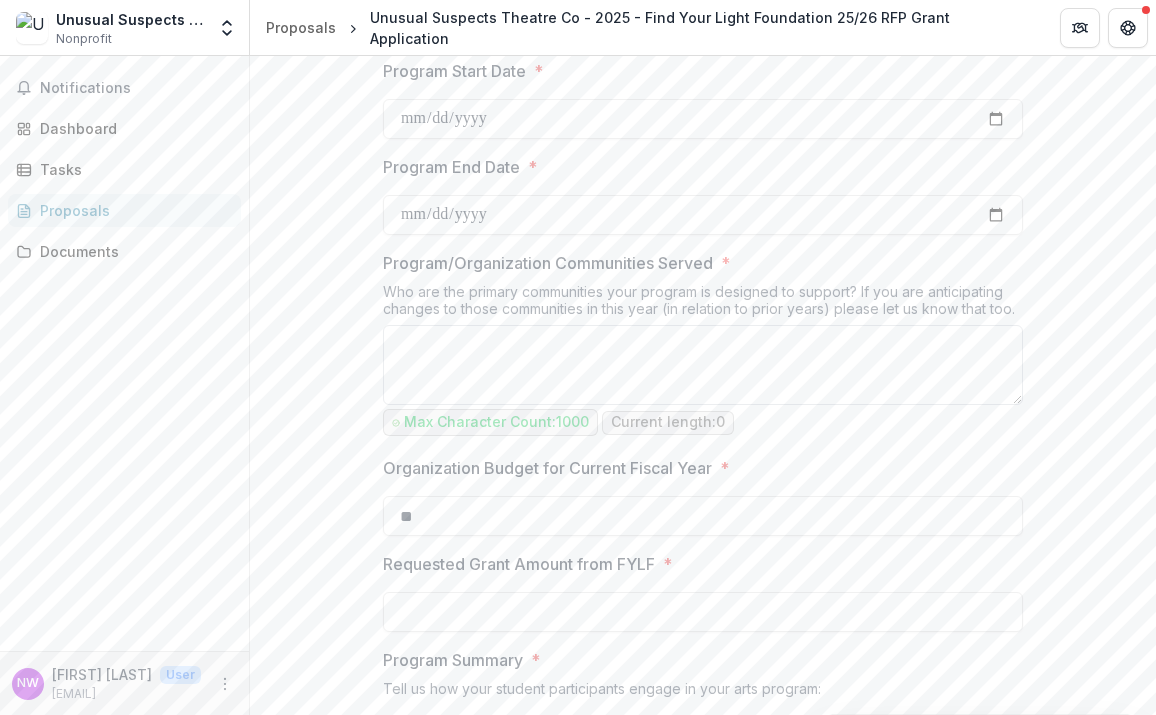 click on "Program/Organization Communities Served *" at bounding box center (703, 365) 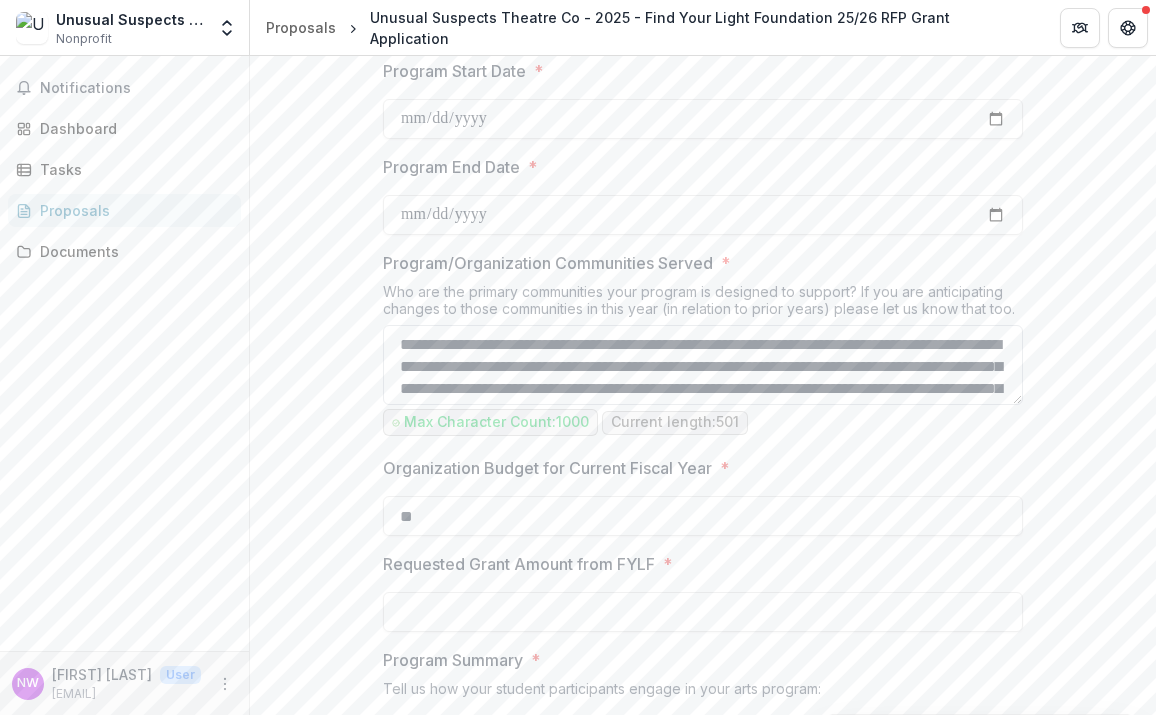 scroll, scrollTop: 82, scrollLeft: 0, axis: vertical 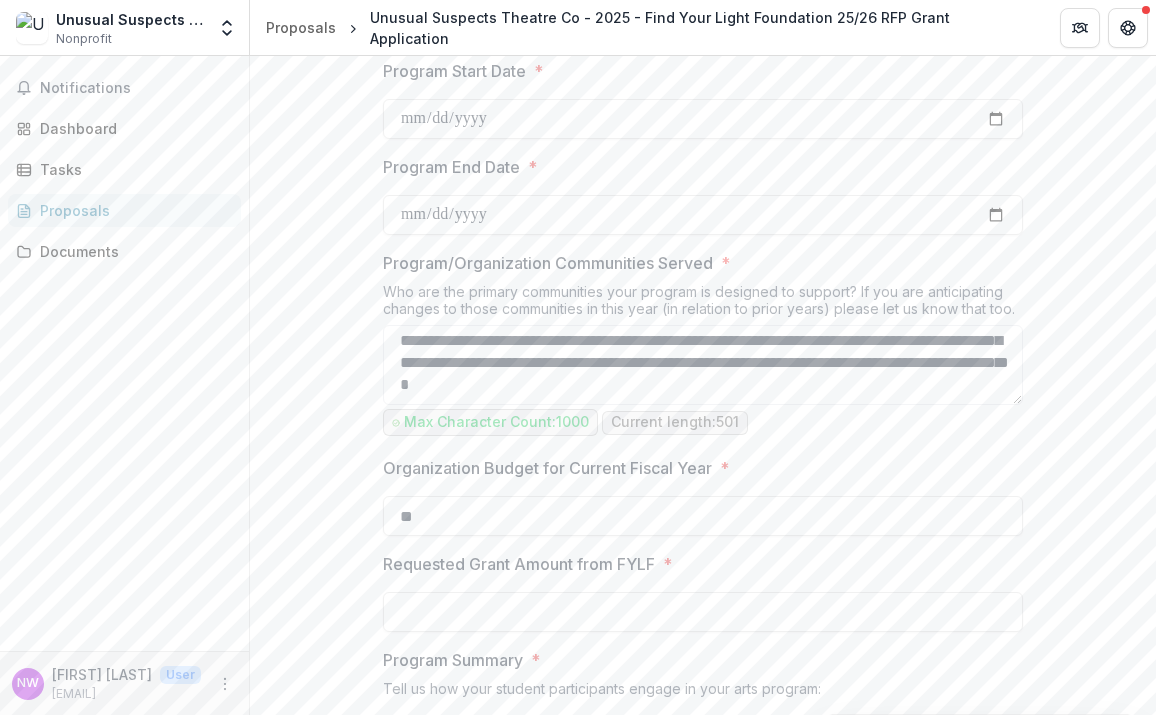 type 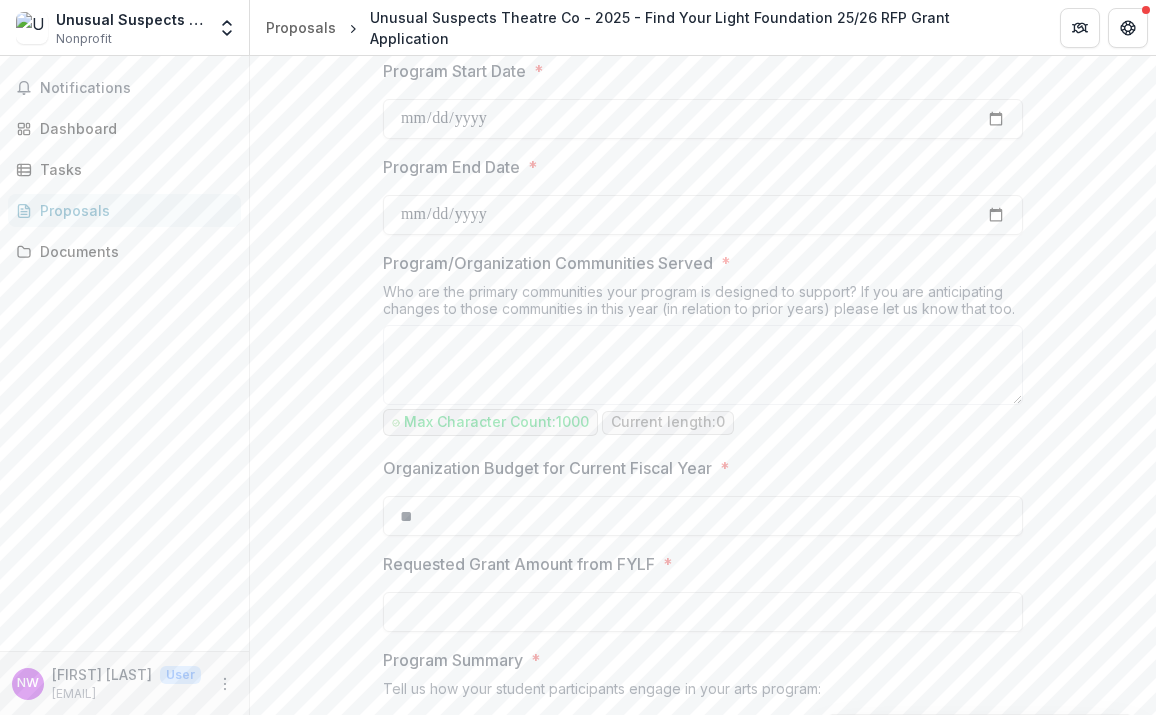 scroll, scrollTop: 0, scrollLeft: 0, axis: both 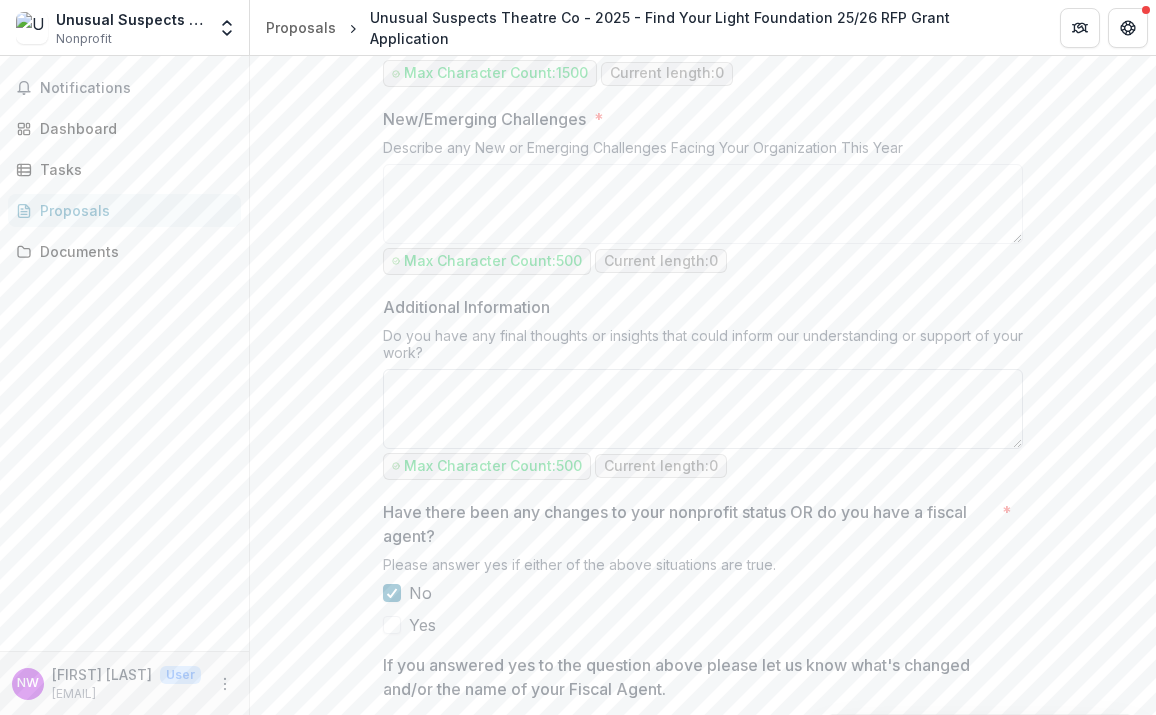 click on "Additional Information" at bounding box center (703, 409) 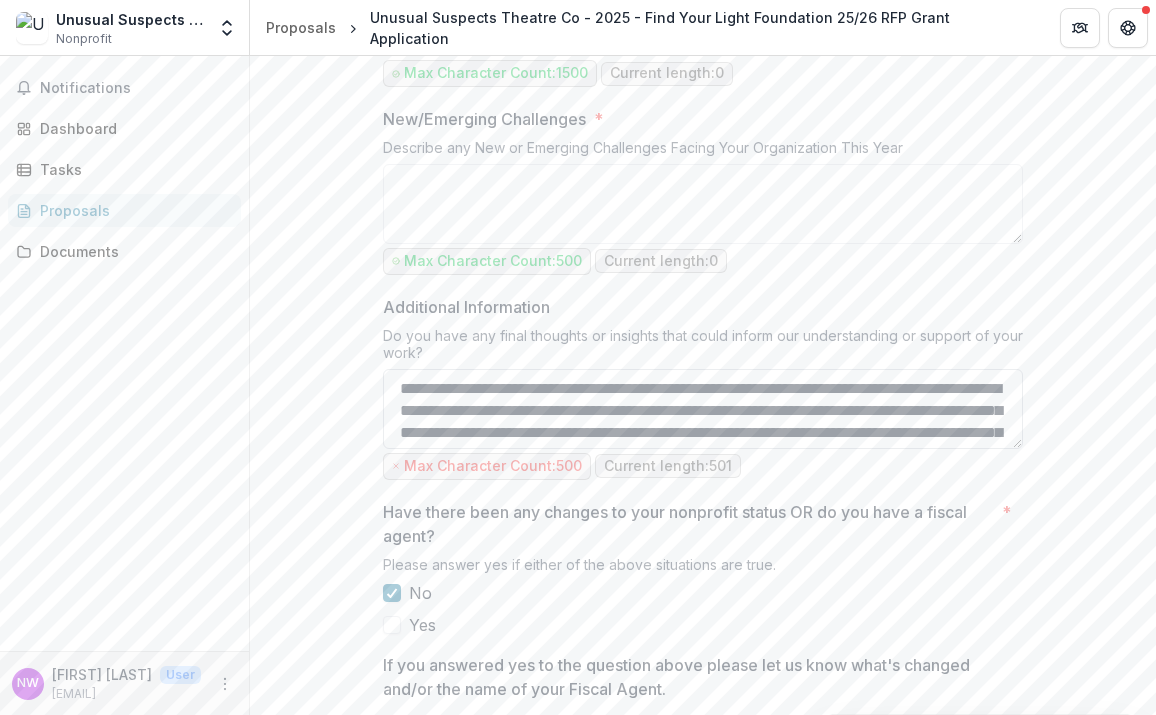 scroll, scrollTop: 82, scrollLeft: 0, axis: vertical 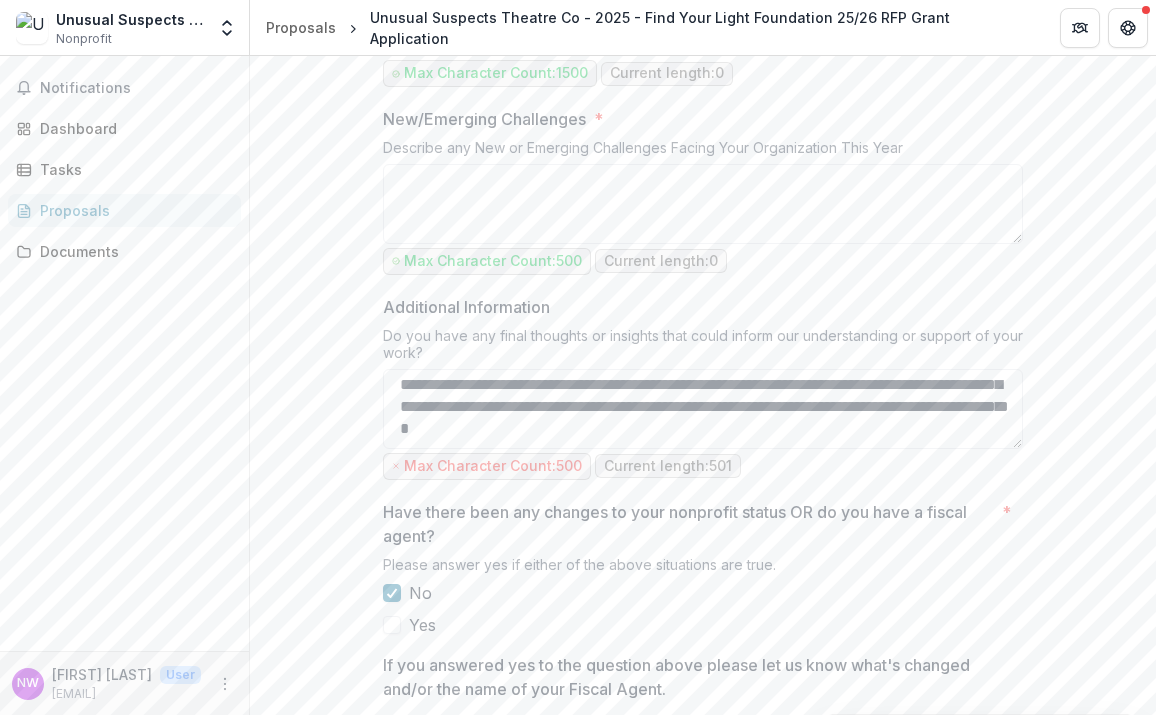 type on "**********" 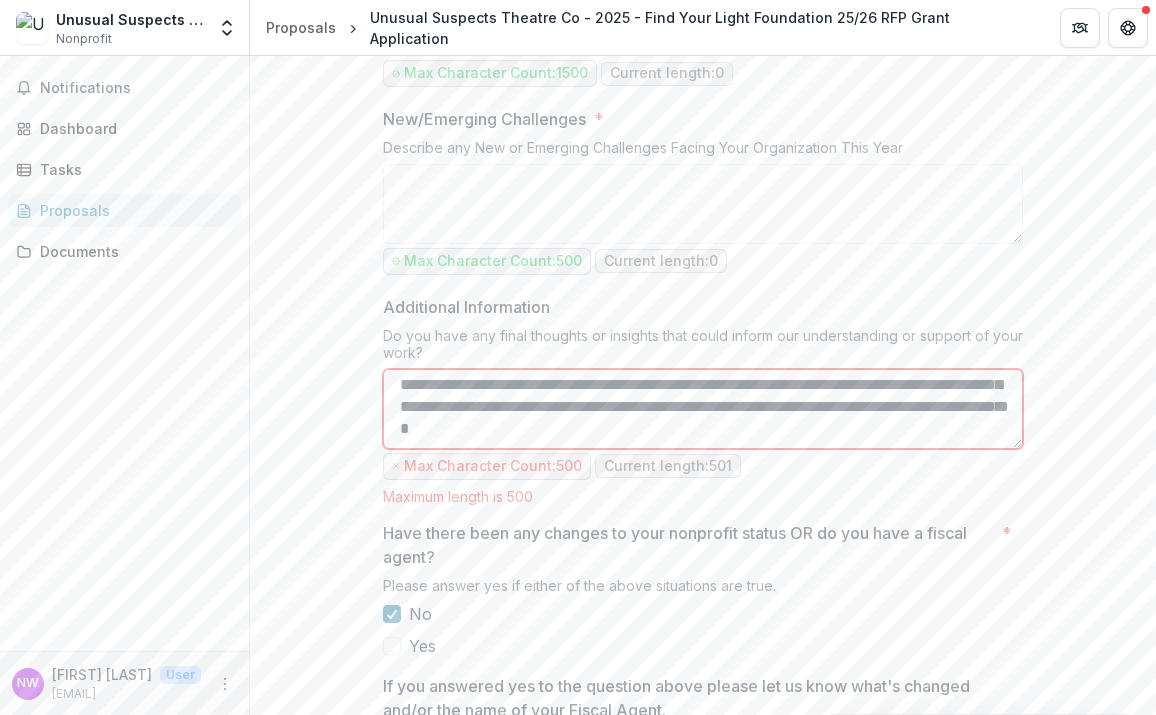 drag, startPoint x: 1016, startPoint y: 441, endPoint x: 1012, endPoint y: 546, distance: 105.076164 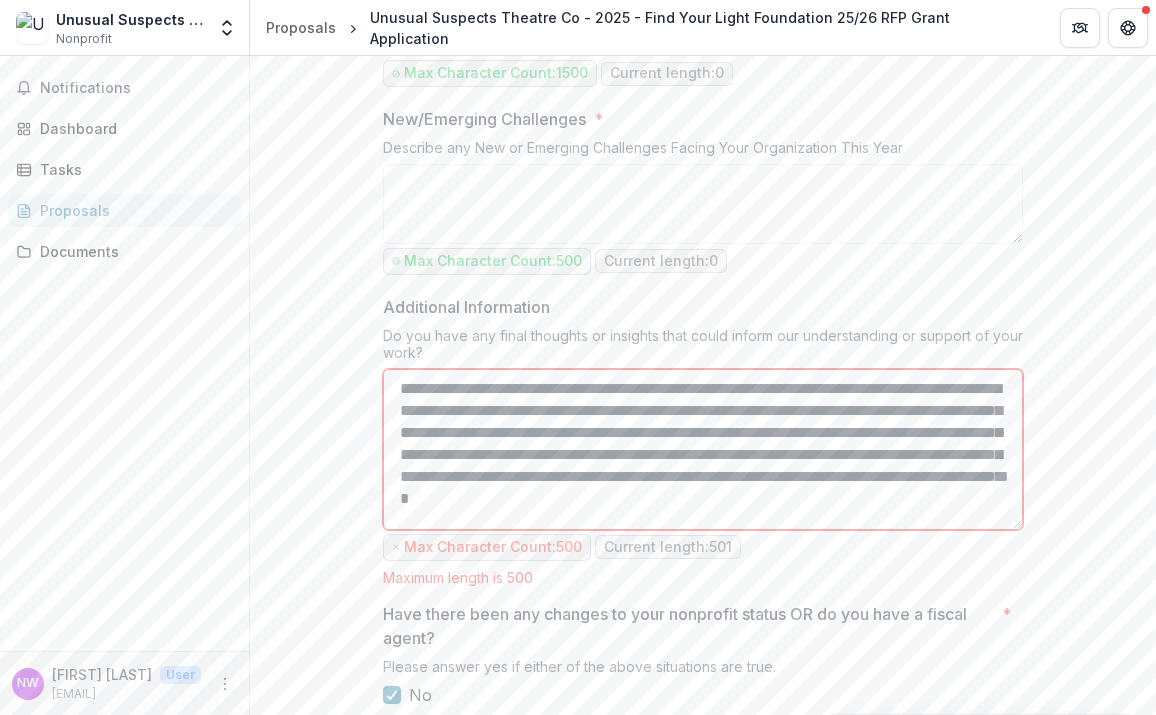 scroll, scrollTop: 0, scrollLeft: 0, axis: both 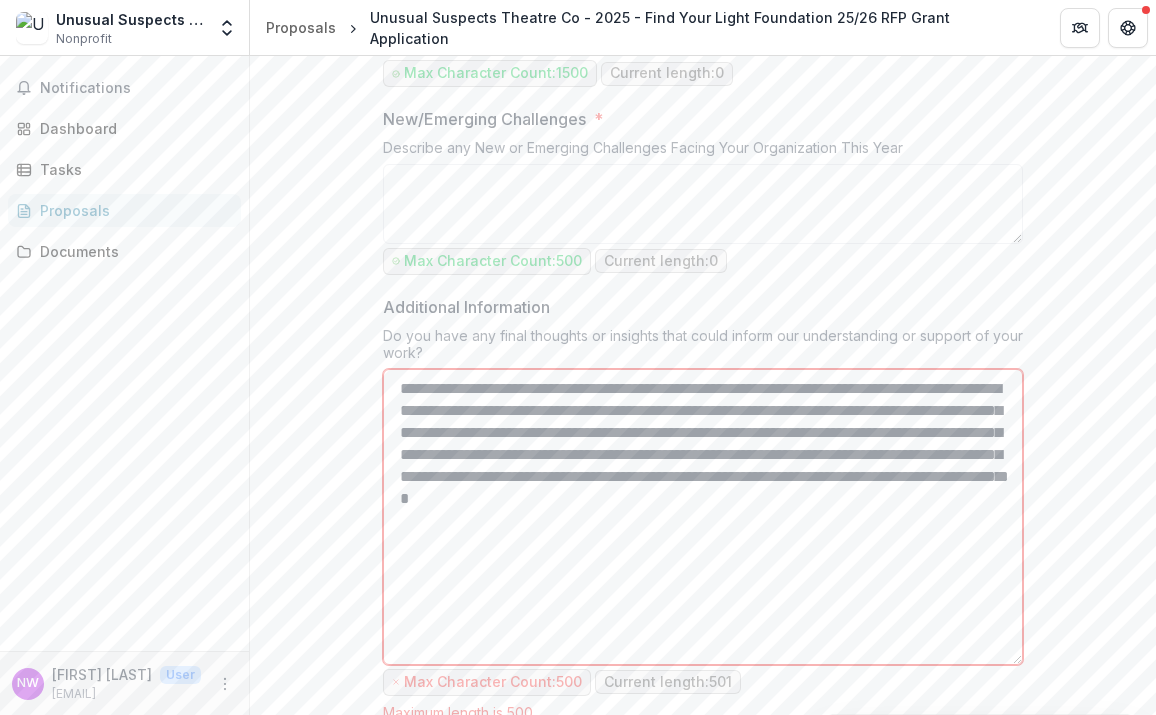 drag, startPoint x: 1016, startPoint y: 442, endPoint x: 1048, endPoint y: 658, distance: 218.3575 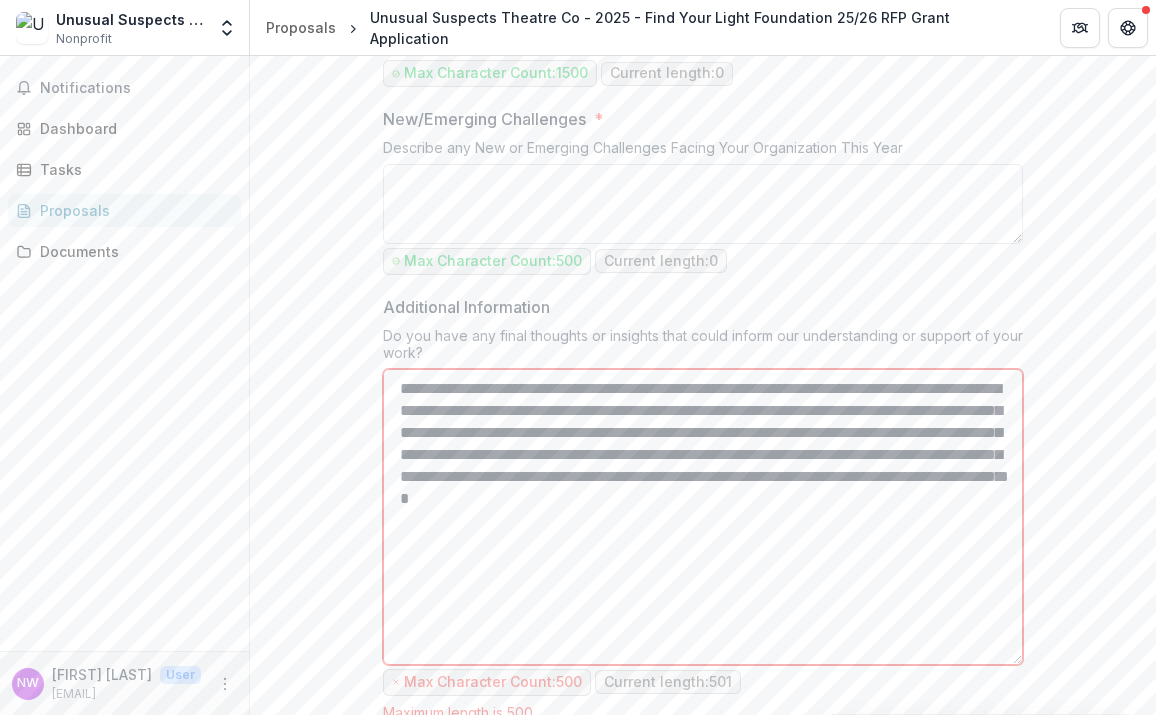 click on "New/Emerging Challenges *" at bounding box center [703, 204] 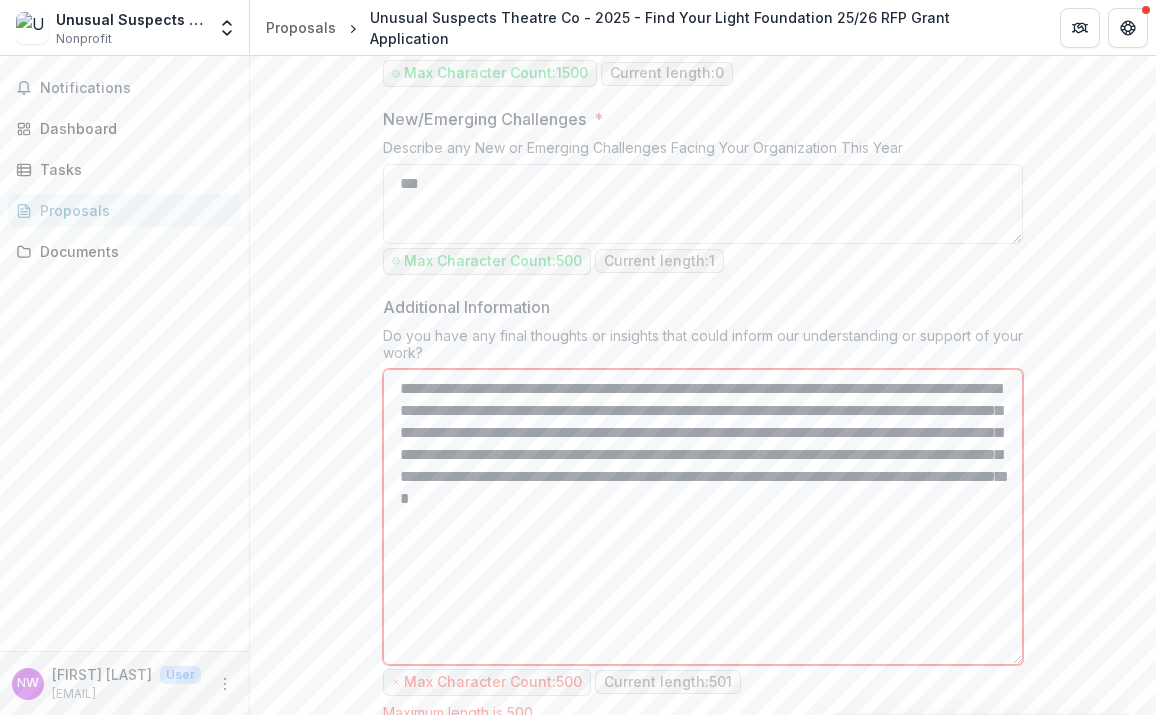type on "****" 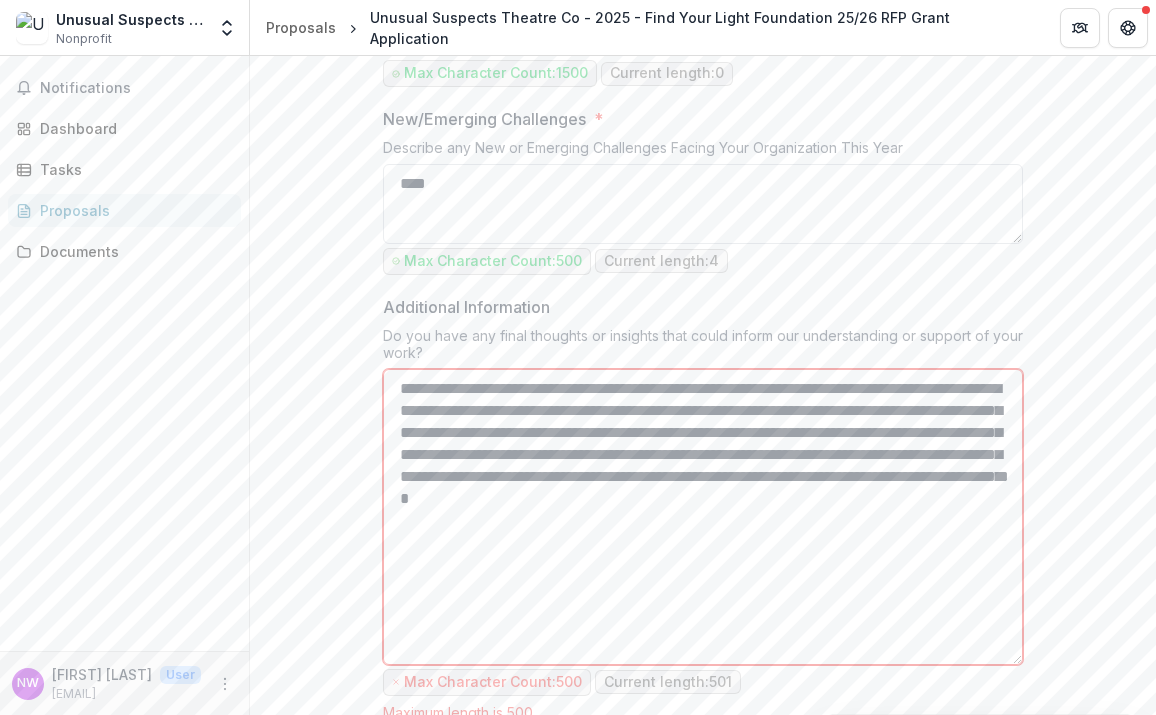 type 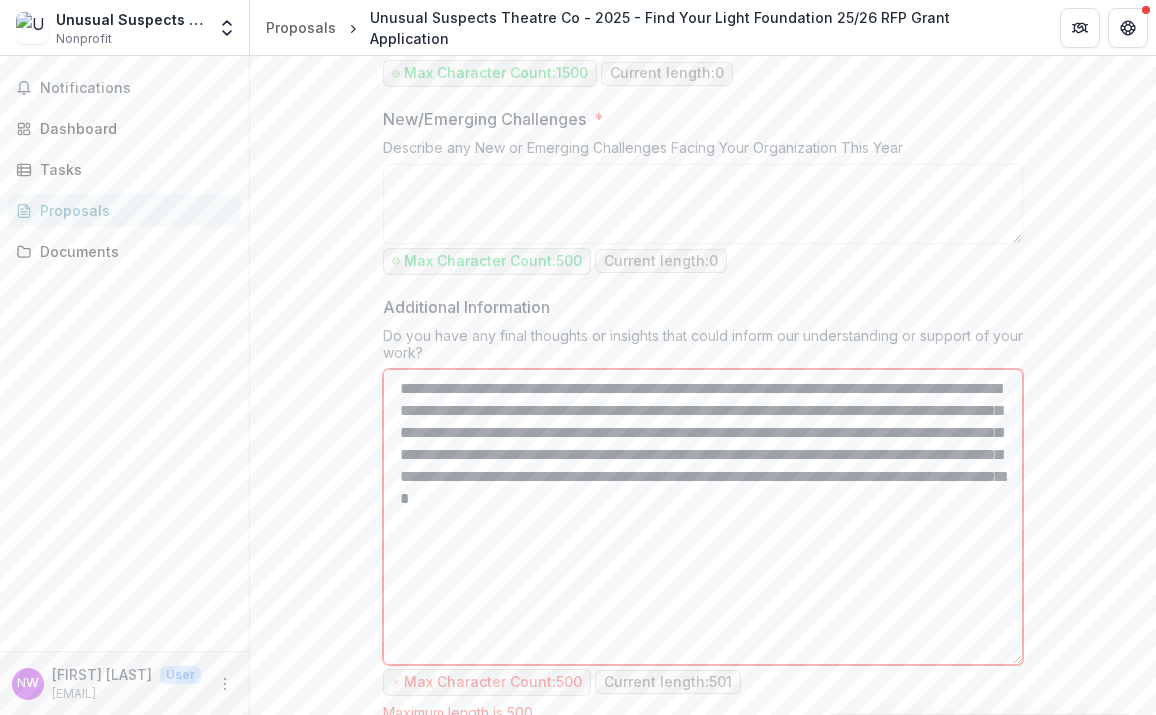 click on "New/Emerging Challenges Describe any New or Emerging Challenges Facing Your Organization This Year Max Character Count: 500 Current length: 0" at bounding box center (703, 193) 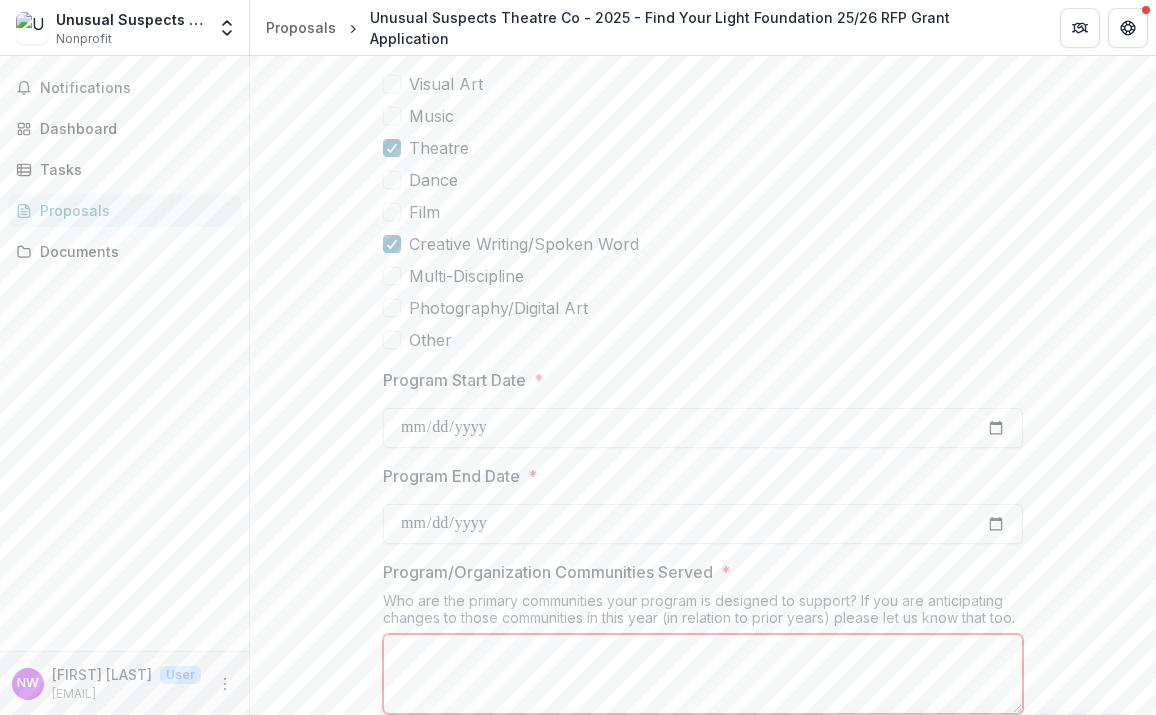 scroll, scrollTop: 1351, scrollLeft: 0, axis: vertical 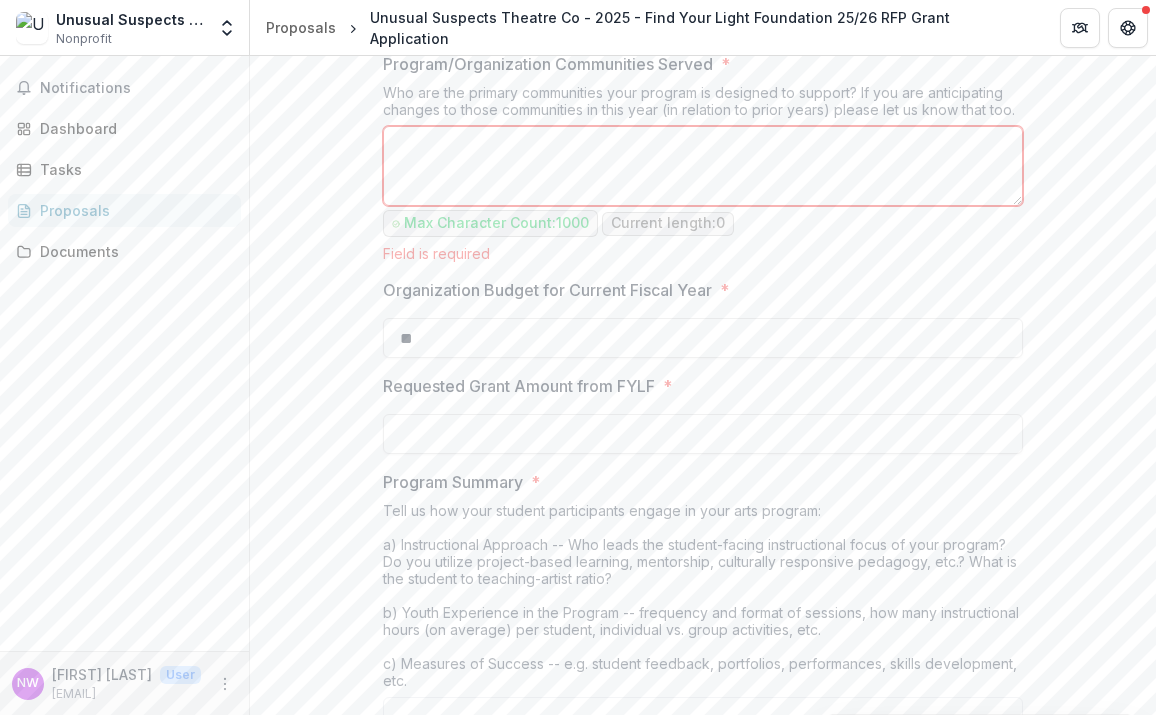 click on "Program/Organization Communities Served *" at bounding box center [703, 166] 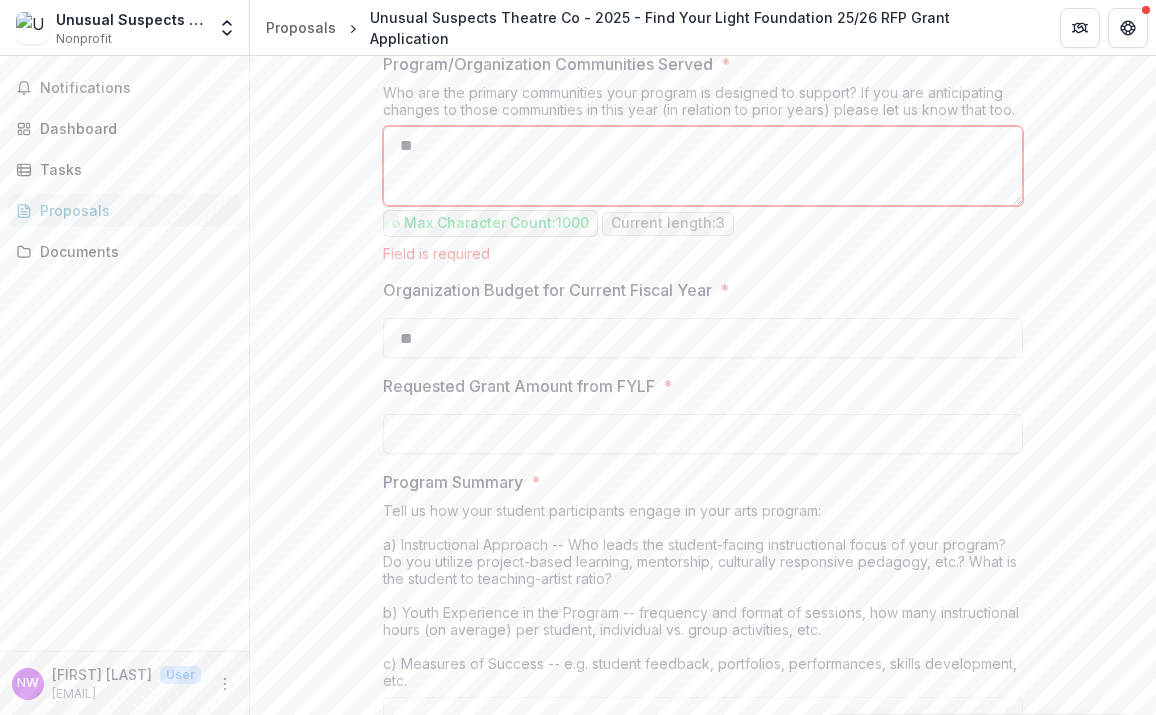 type on "*" 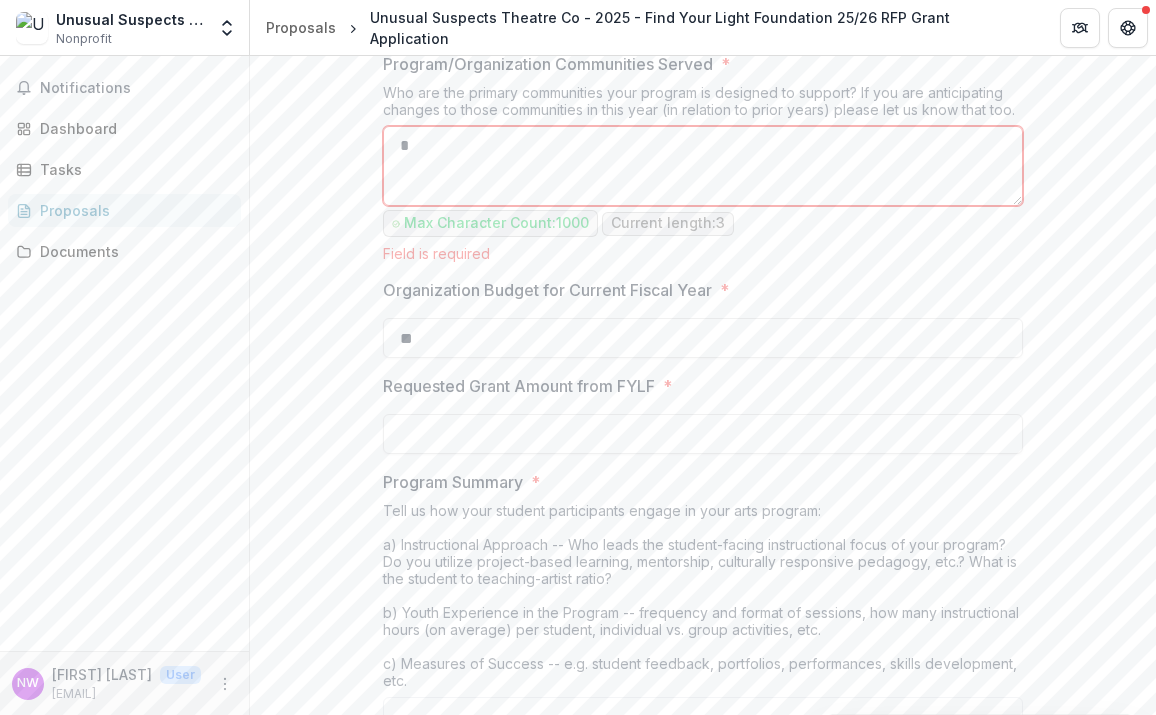 type 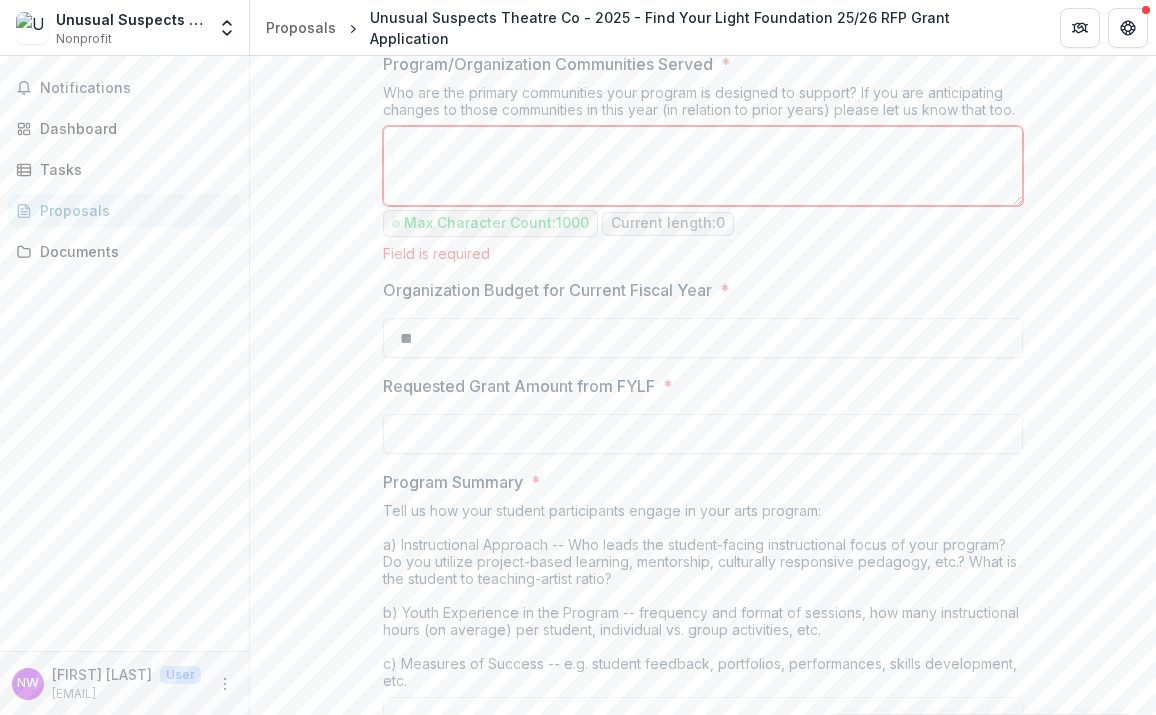 click on "**********" at bounding box center (703, 661) 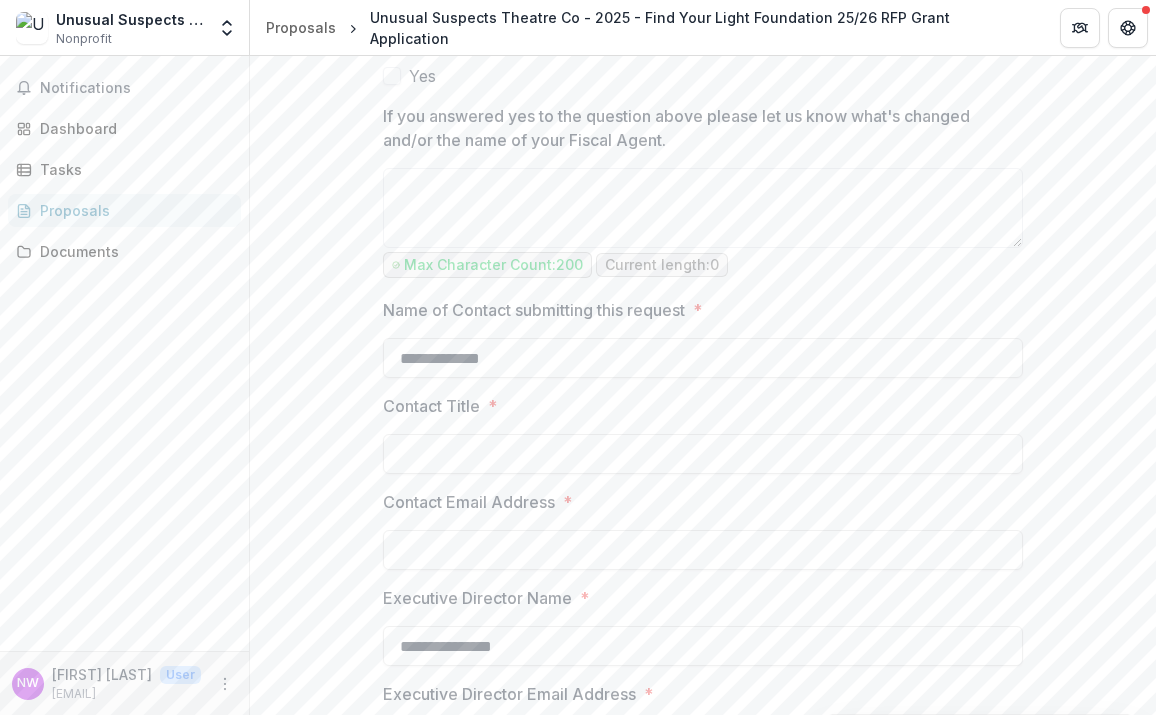 scroll, scrollTop: 2872, scrollLeft: 0, axis: vertical 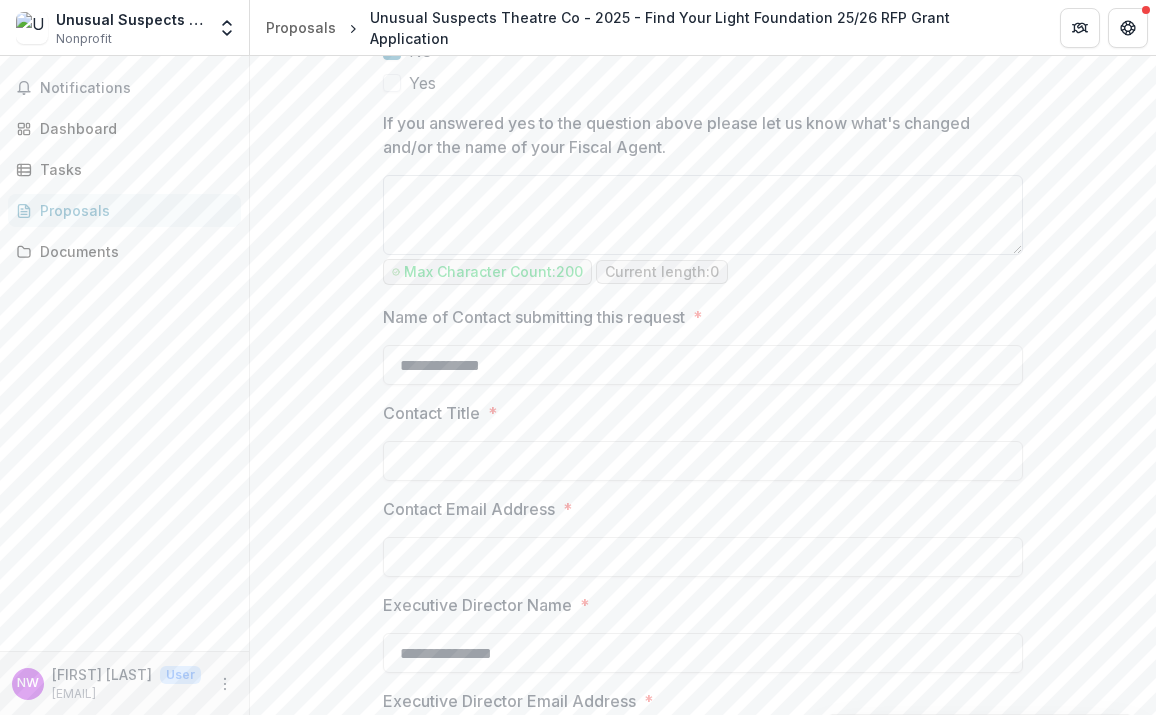 click on "If you answered yes to the question above please let us know what's changed and/or the name of your Fiscal Agent." at bounding box center [703, 215] 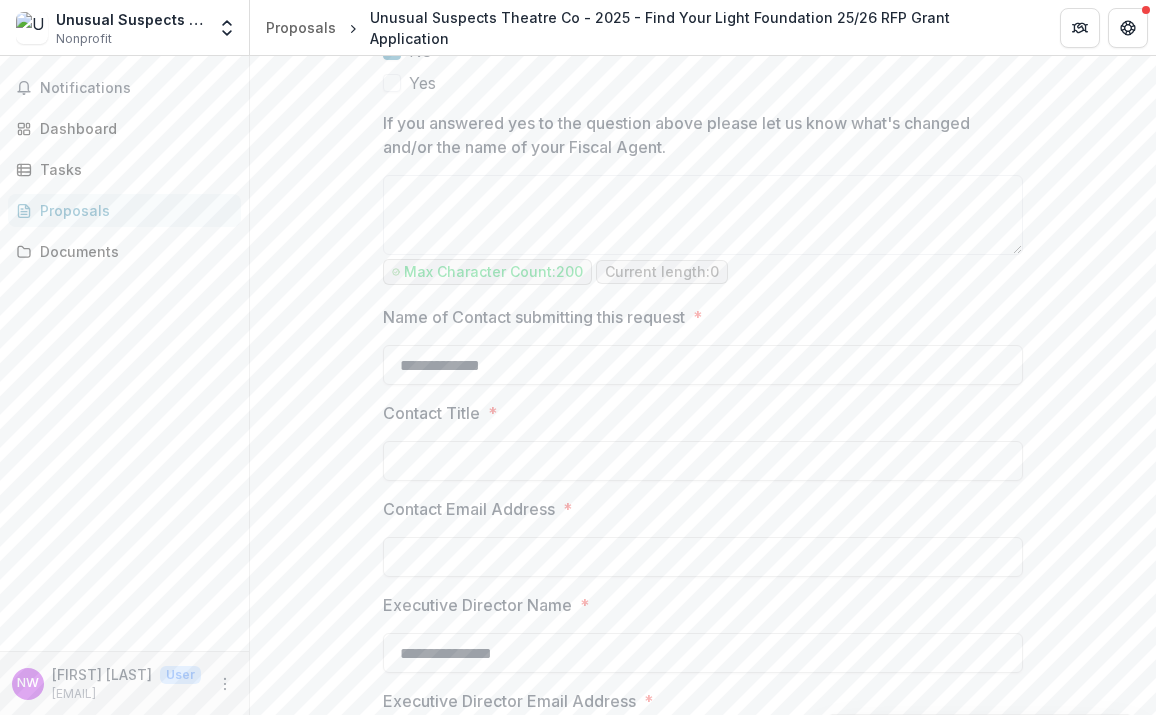 click on "**********" at bounding box center [703, -860] 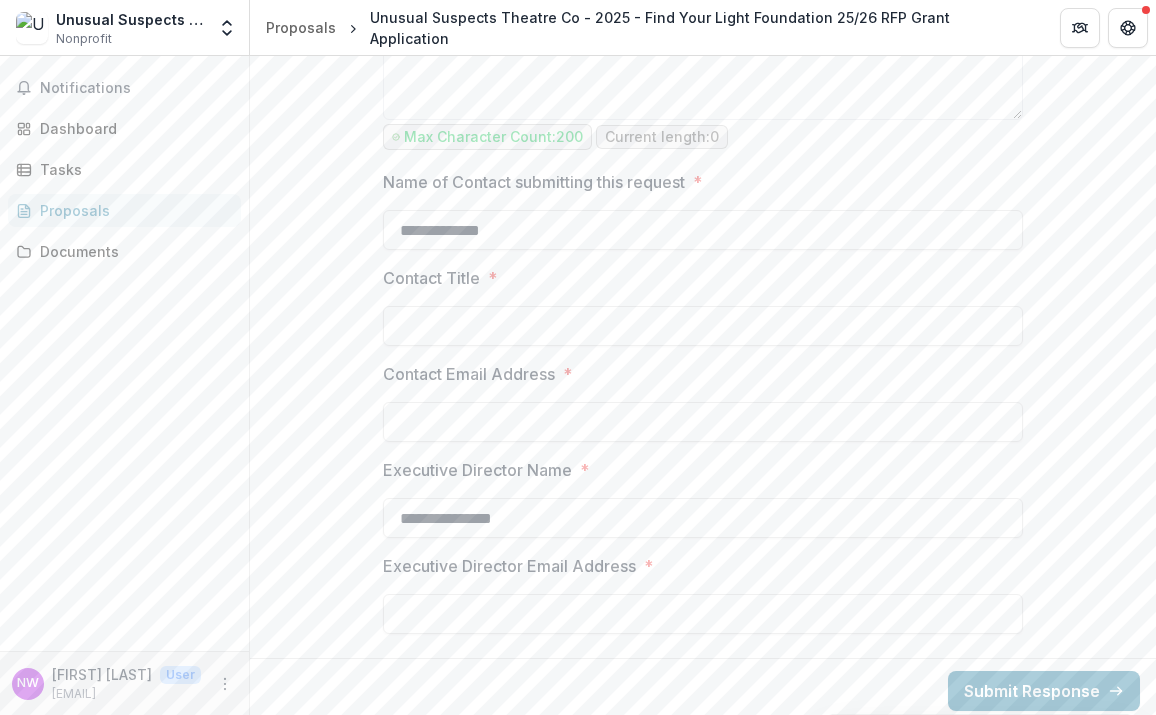 scroll, scrollTop: 3015, scrollLeft: 0, axis: vertical 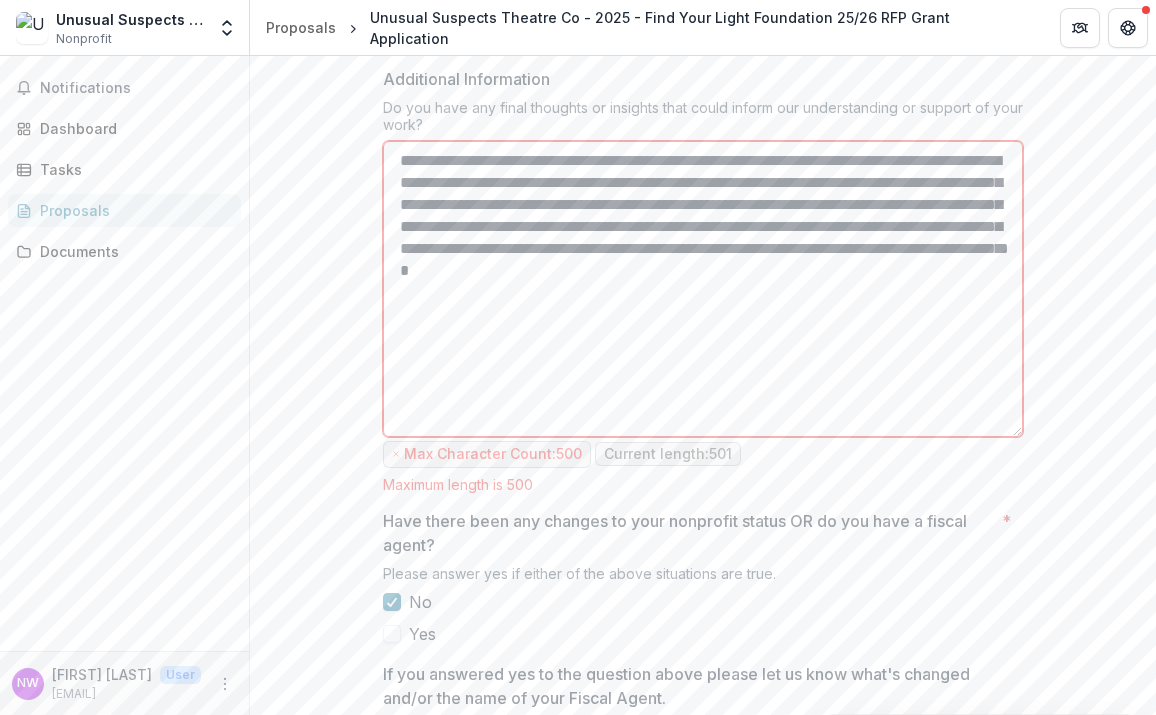click on "**********" at bounding box center (703, 289) 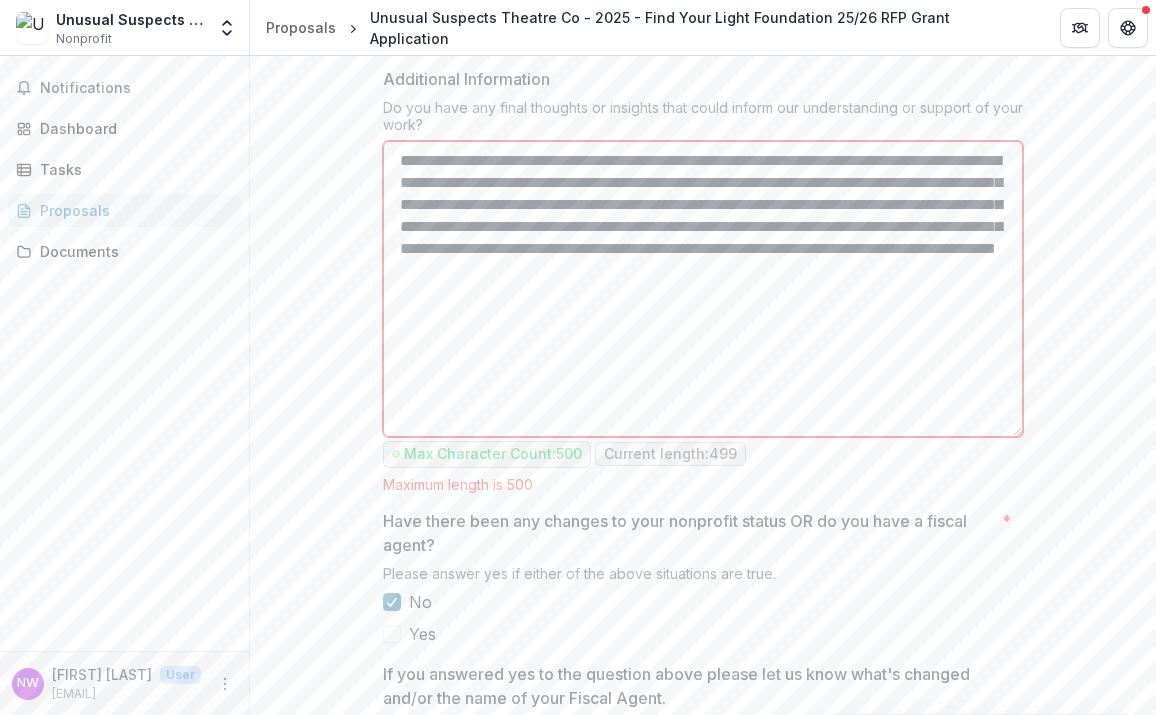 click on "**********" at bounding box center (703, 289) 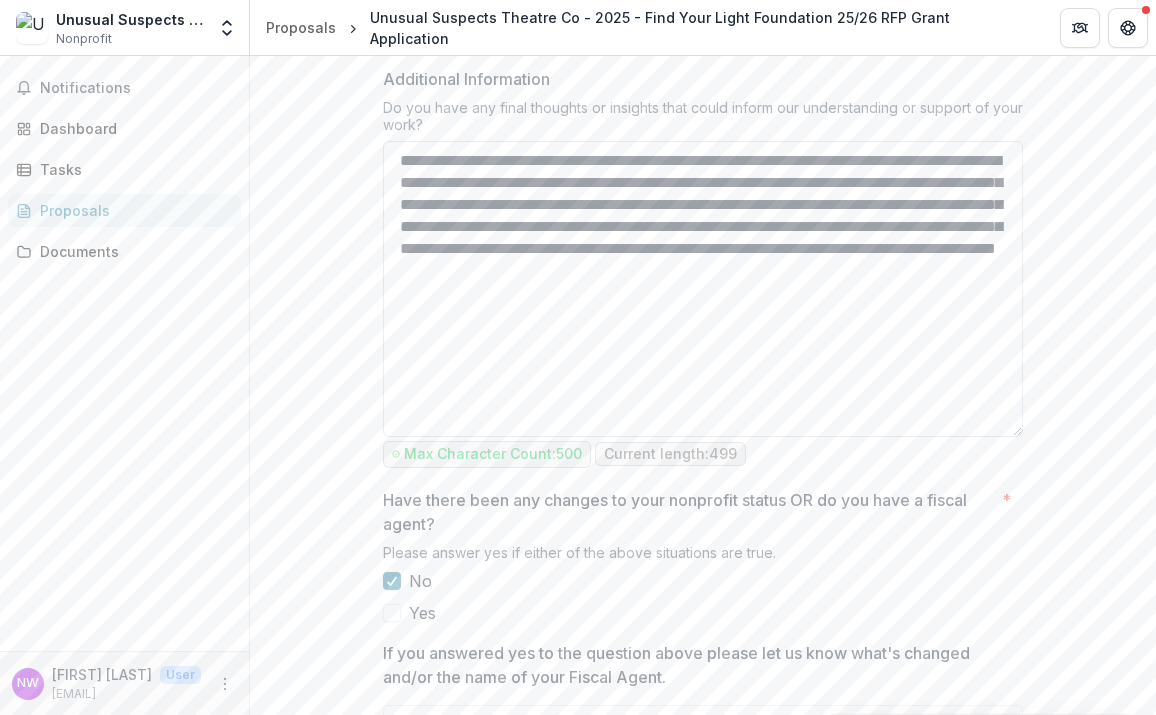 click on "**********" at bounding box center (703, 289) 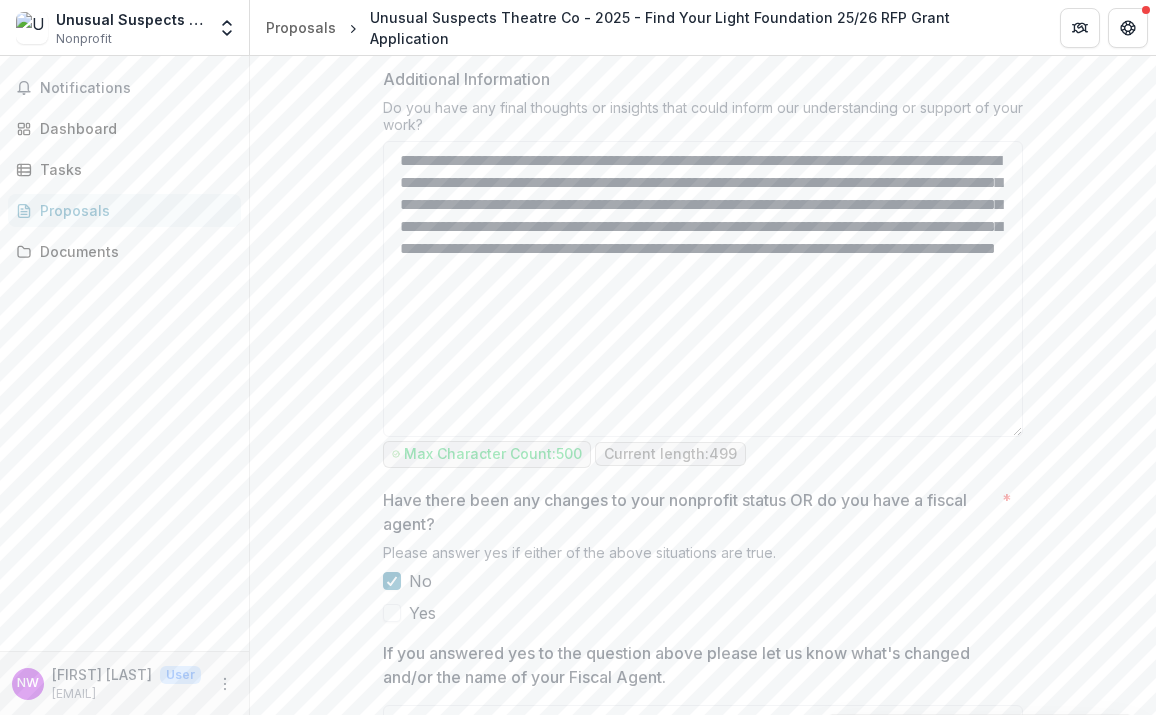 click on "**********" at bounding box center (703, -320) 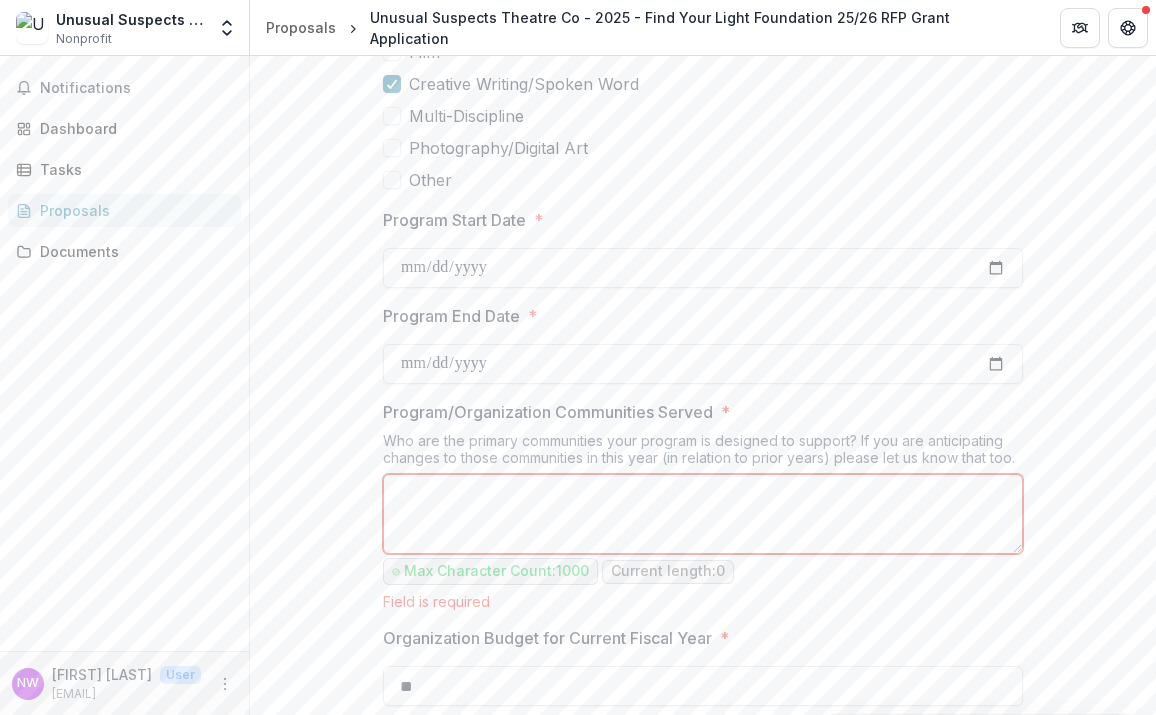 scroll, scrollTop: 1000, scrollLeft: 0, axis: vertical 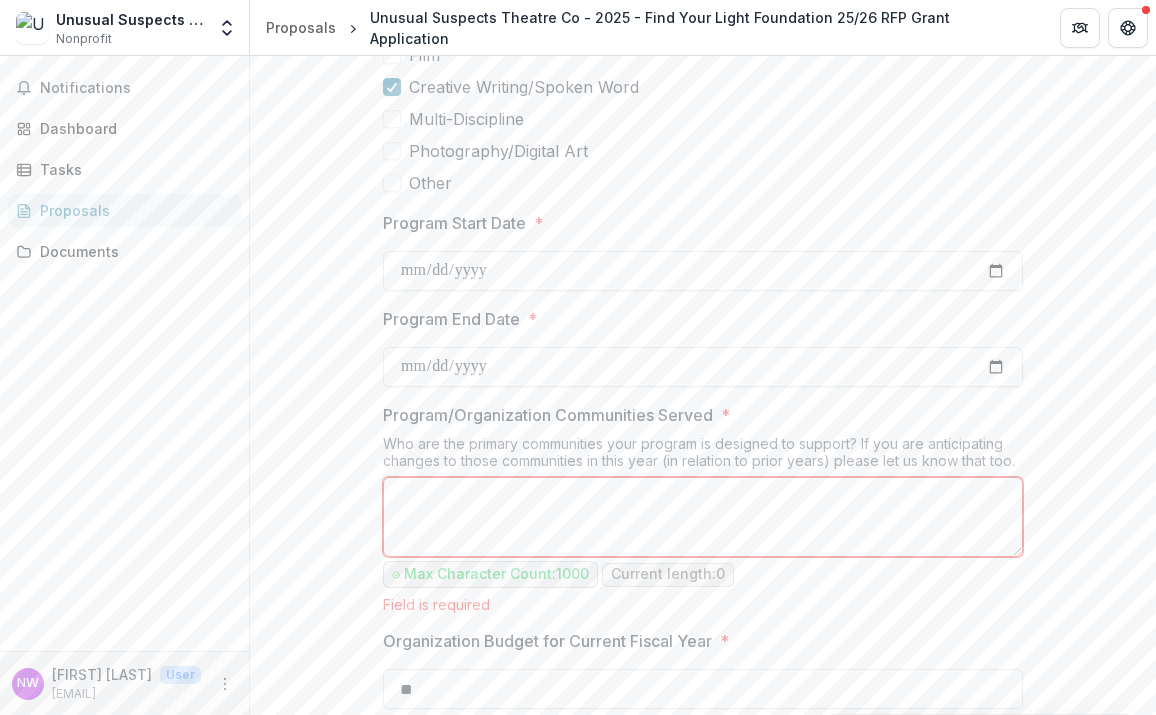 click on "Program/Organization Communities Served *" at bounding box center (703, 517) 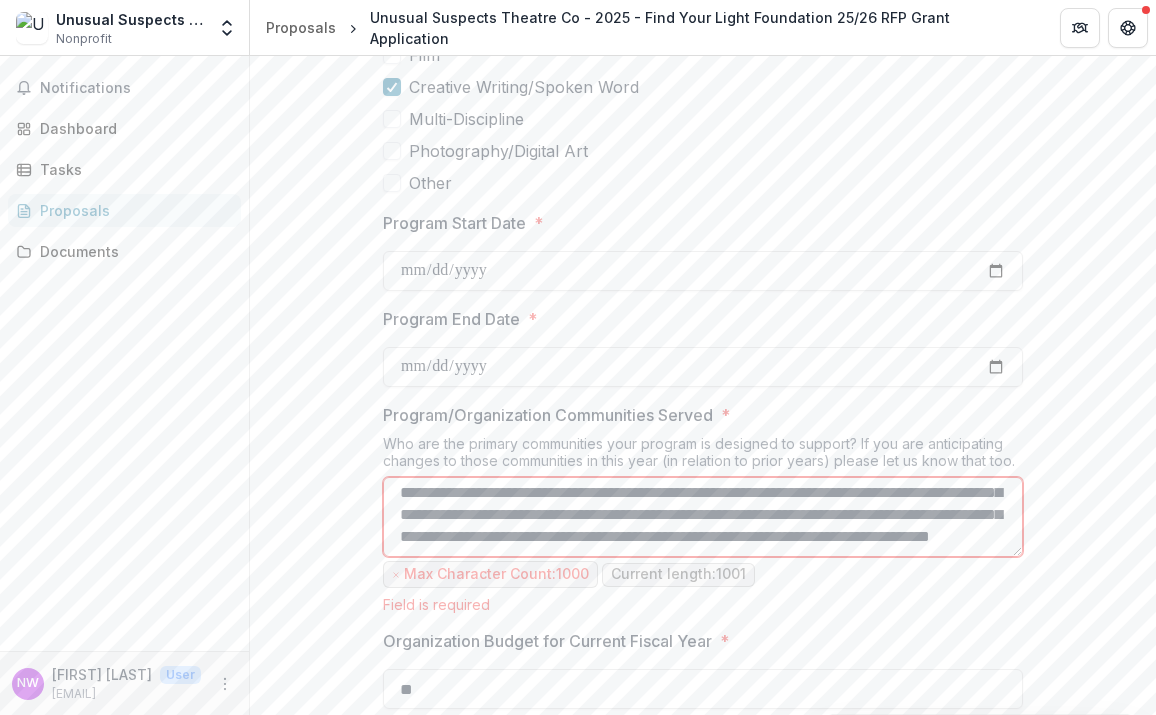 scroll, scrollTop: 290, scrollLeft: 0, axis: vertical 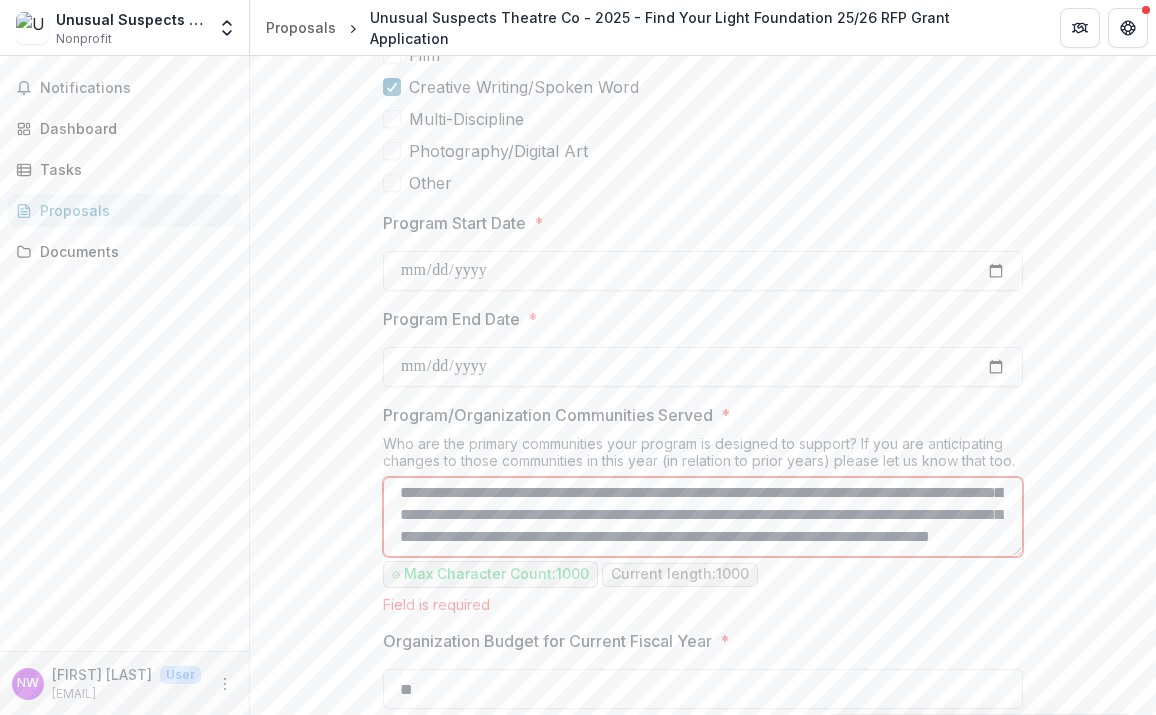 type on "**********" 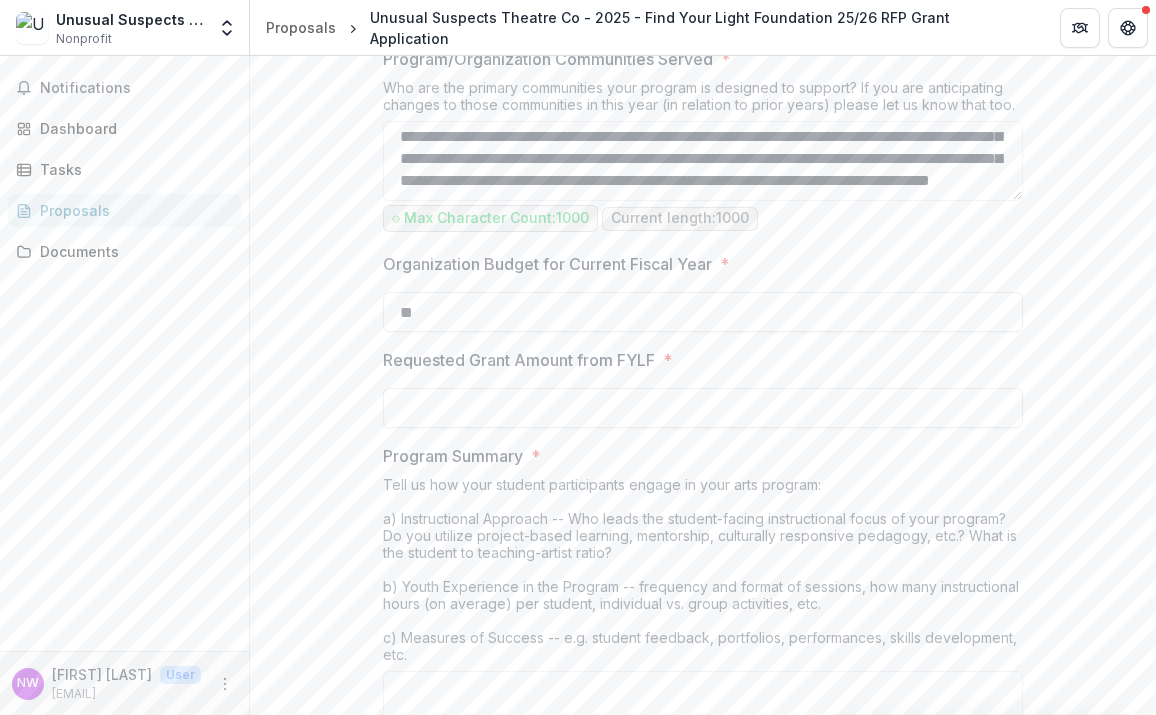 scroll, scrollTop: 1380, scrollLeft: 0, axis: vertical 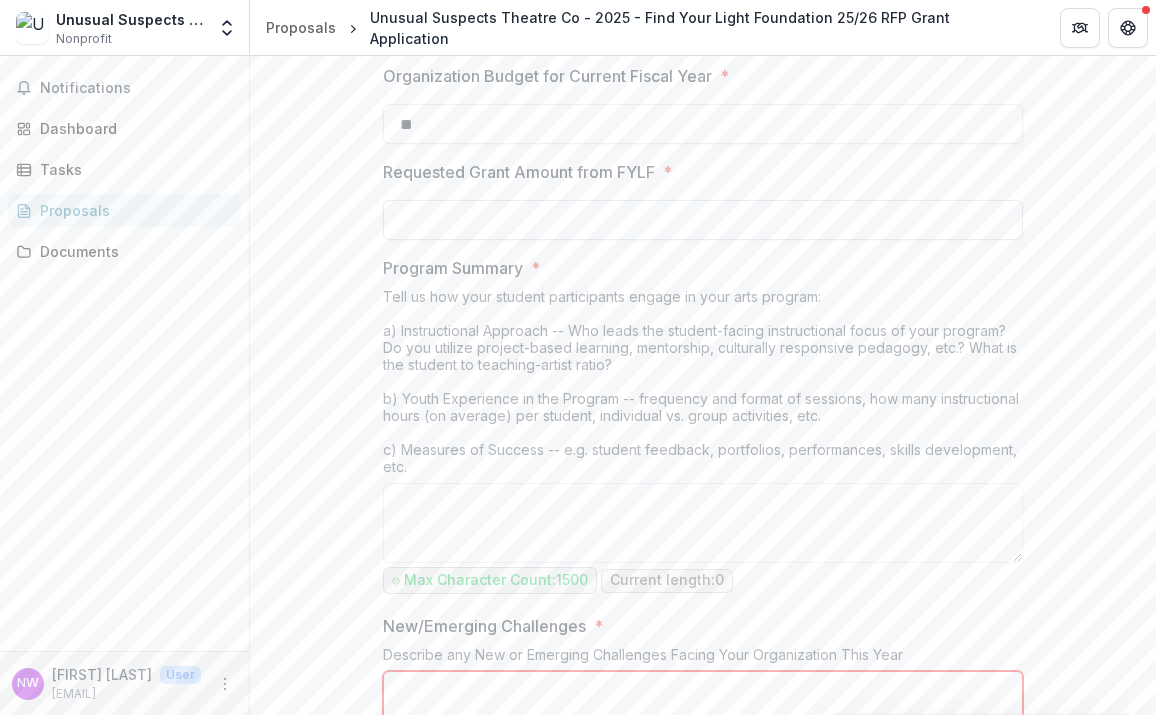 click on "Requested Grant Amount from FYLF *" at bounding box center [703, 220] 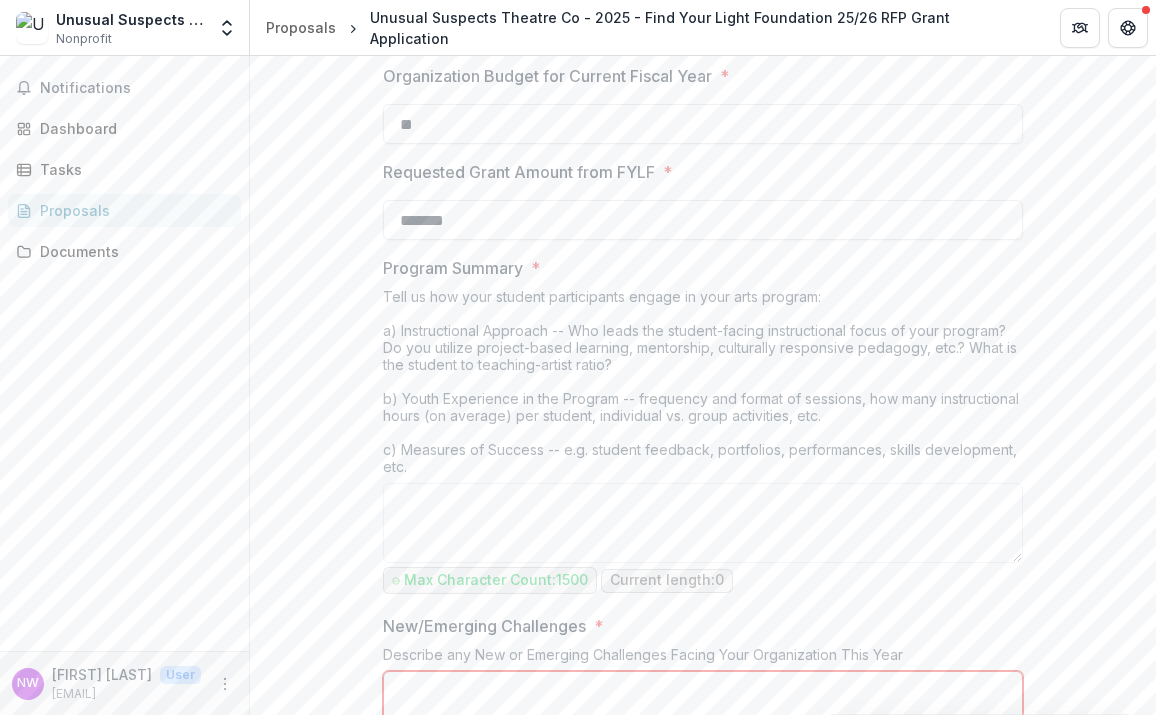 type on "*******" 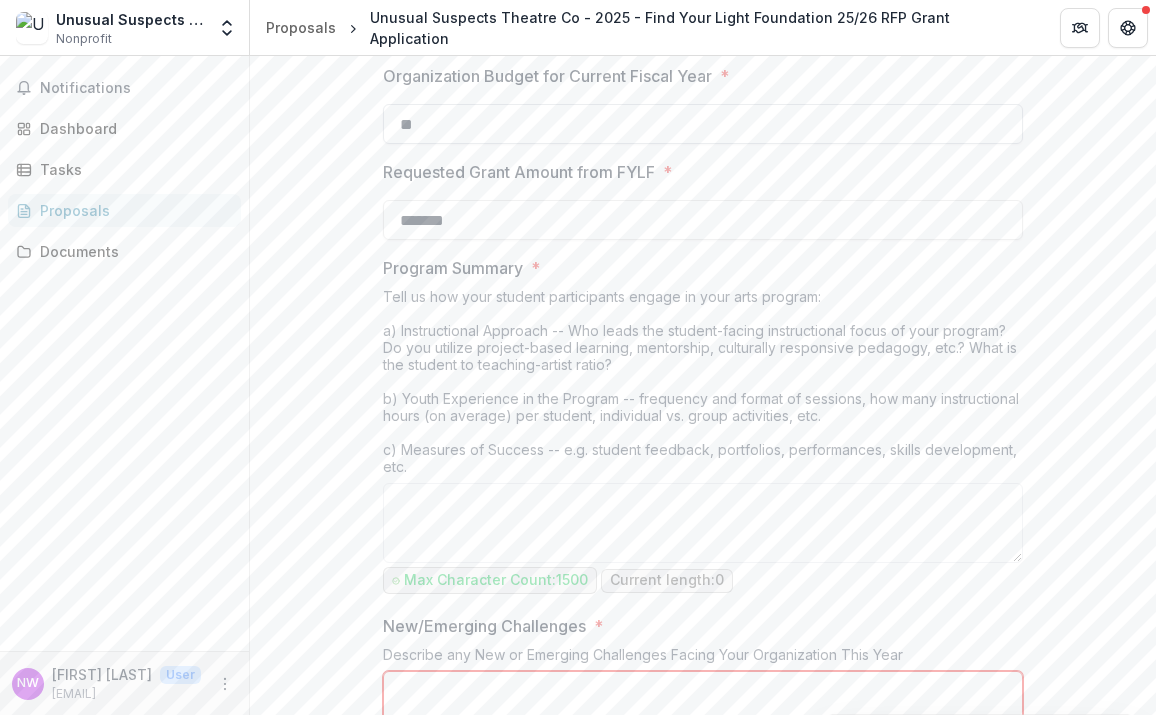 drag, startPoint x: 495, startPoint y: 125, endPoint x: 380, endPoint y: 115, distance: 115.43397 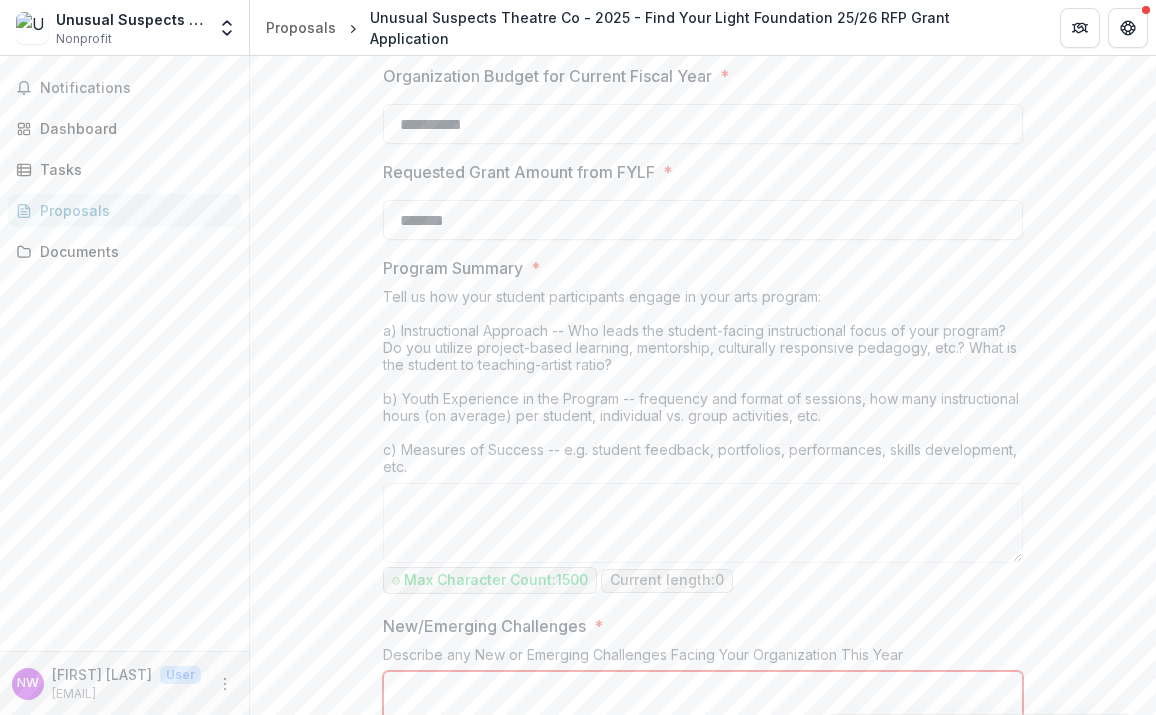 type on "**********" 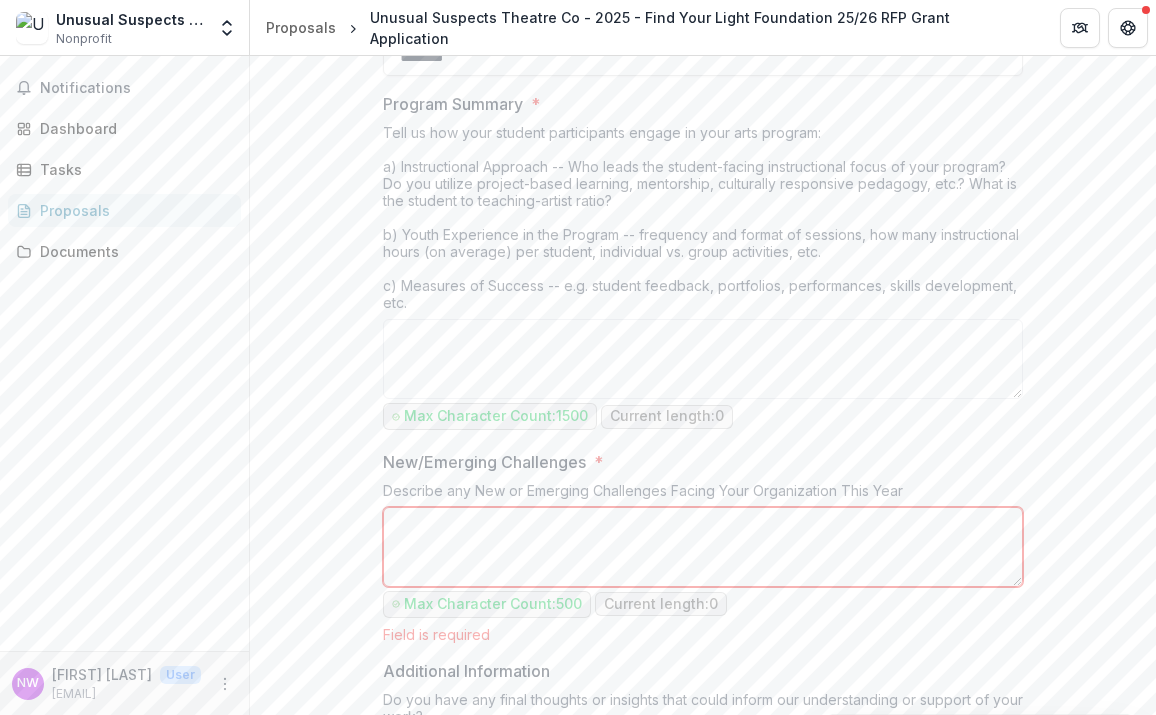 scroll, scrollTop: 1709, scrollLeft: 0, axis: vertical 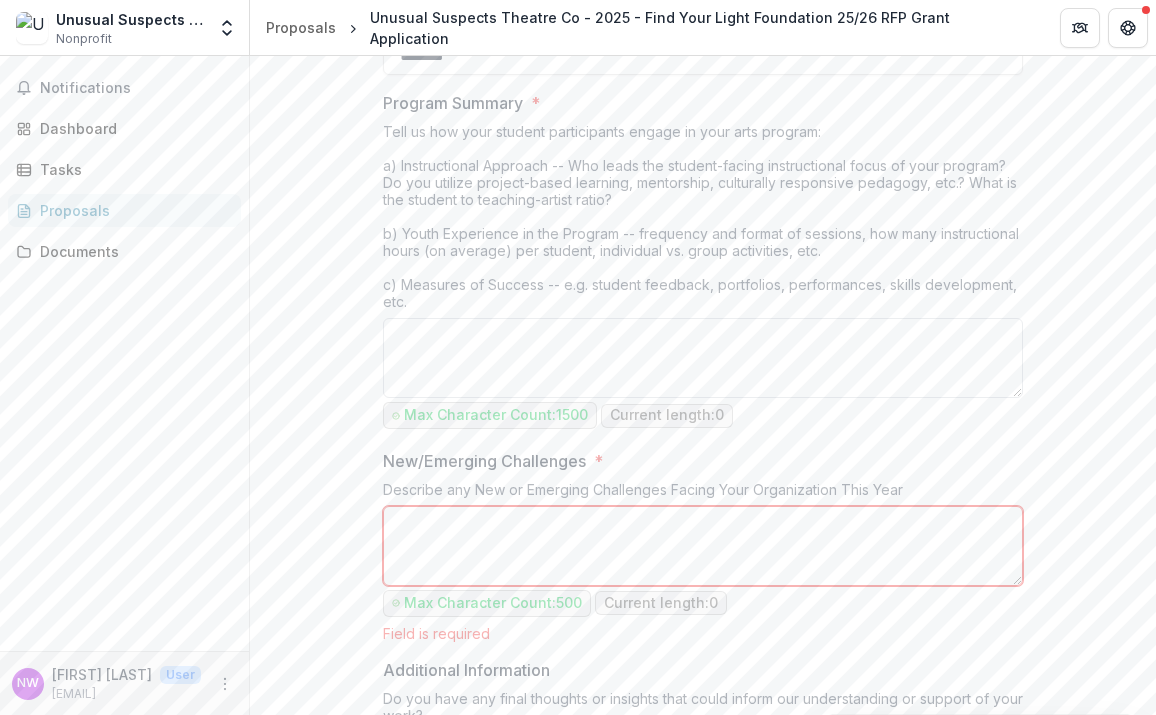 click on "Program Summary *" at bounding box center [703, 358] 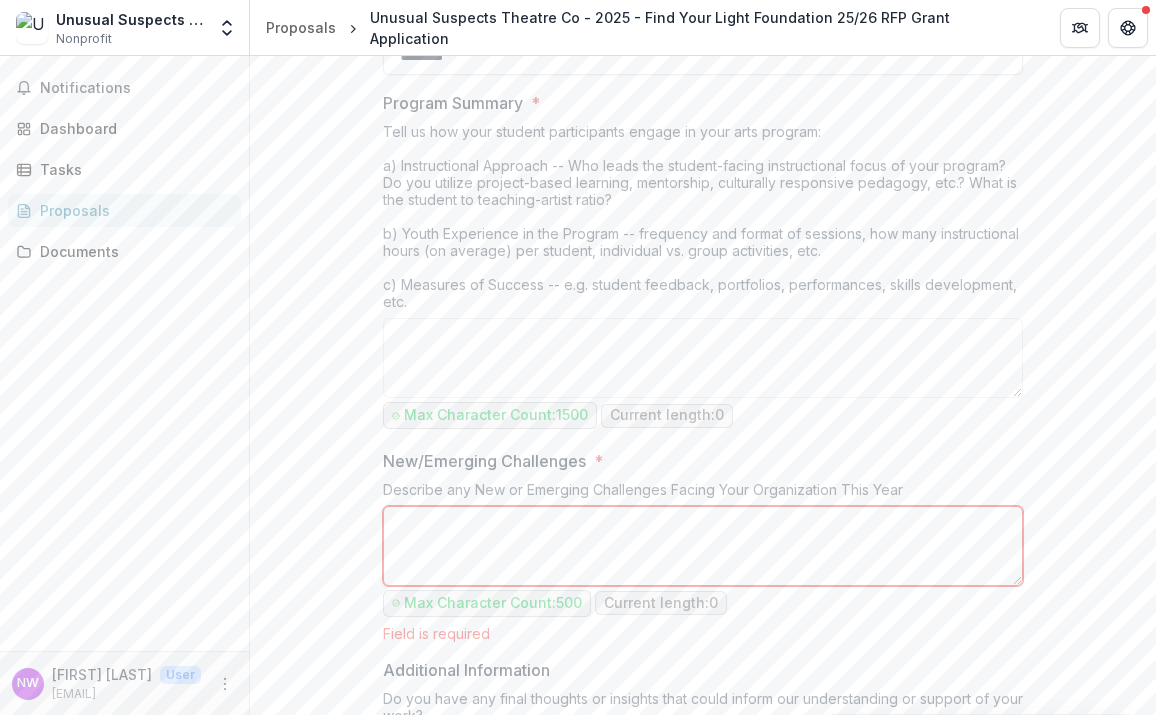 click on "New/Emerging Challenges * Describe any New or Emerging Challenges Facing Your Organization This Year Max Character Count:  500 Current length:  0 Field is required" at bounding box center [703, 545] 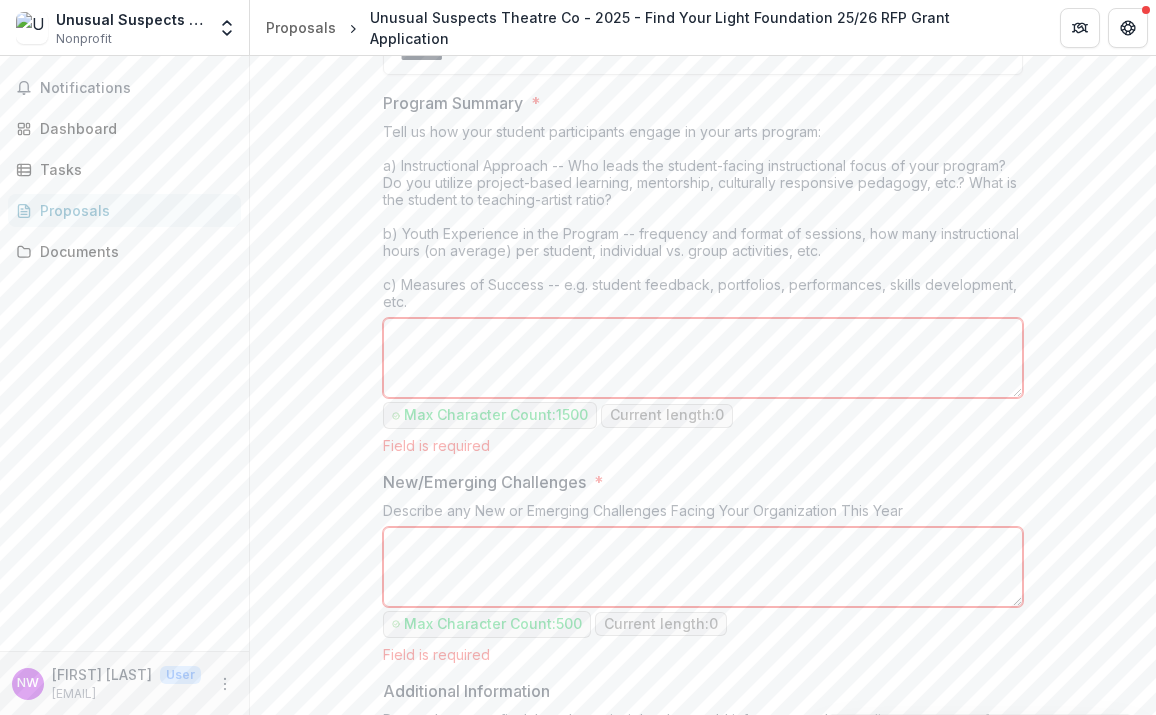 scroll, scrollTop: 2099, scrollLeft: 0, axis: vertical 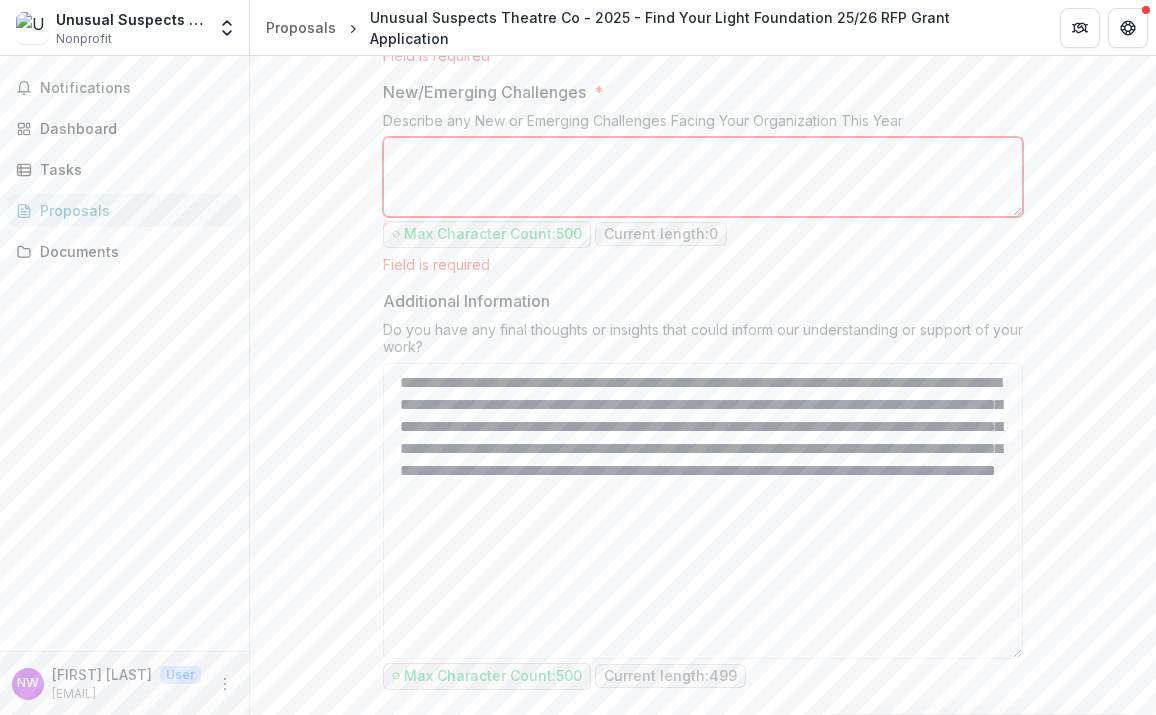click on "Organization Name Organization Website Grant Application/Project Title Total Estimated Number of Youth Served (during the grant period) Education Program Type Visual Art Music Theatre Dance Film Creative Writing/Spoken Word Multi-Discipline Photography/Digital Art Other Program Start Date Program End Date Program/Organization Communities Served Who are the primary communities your program is designed to support? If you are anticipating changes to those communities in this year (in relation to prior years) please let us know that too. Max Character Count: 1000 Current length: 1000 Organization Budget for Current Fiscal Year Requested Grant Amount from FYLF Program Summary Tell us how your student participants engage in your arts program: Max Character Count: 1500 Current length: 0 Field is required" at bounding box center (703, -98) 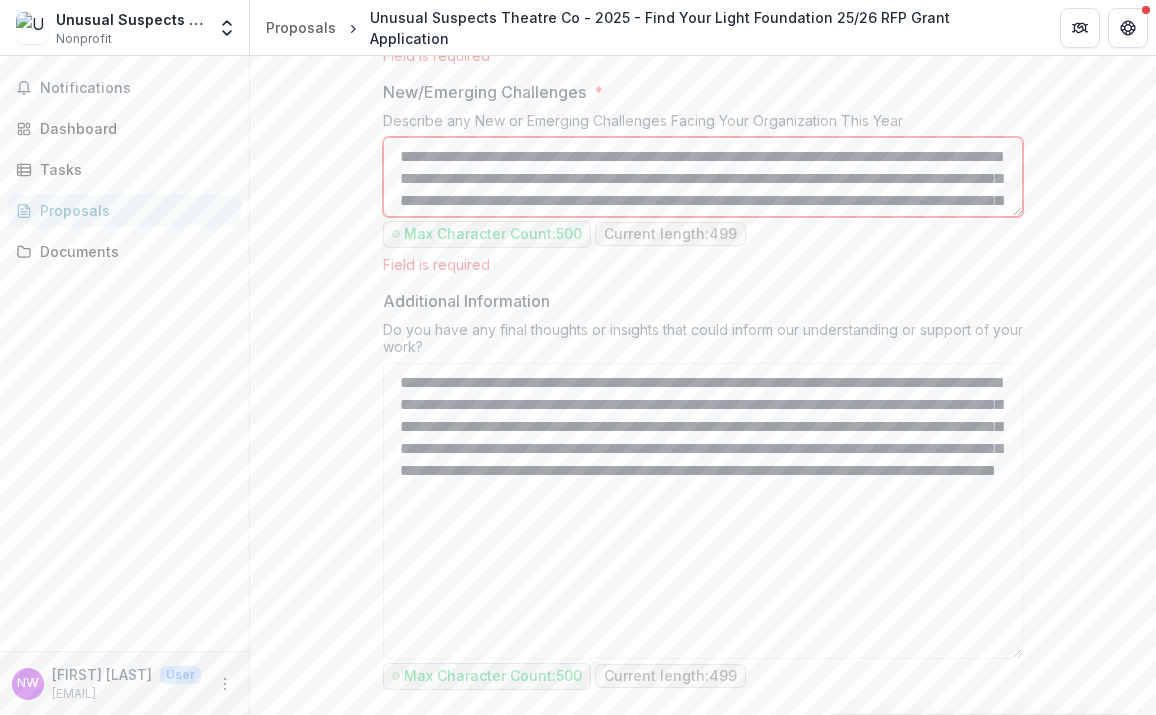 scroll, scrollTop: 82, scrollLeft: 0, axis: vertical 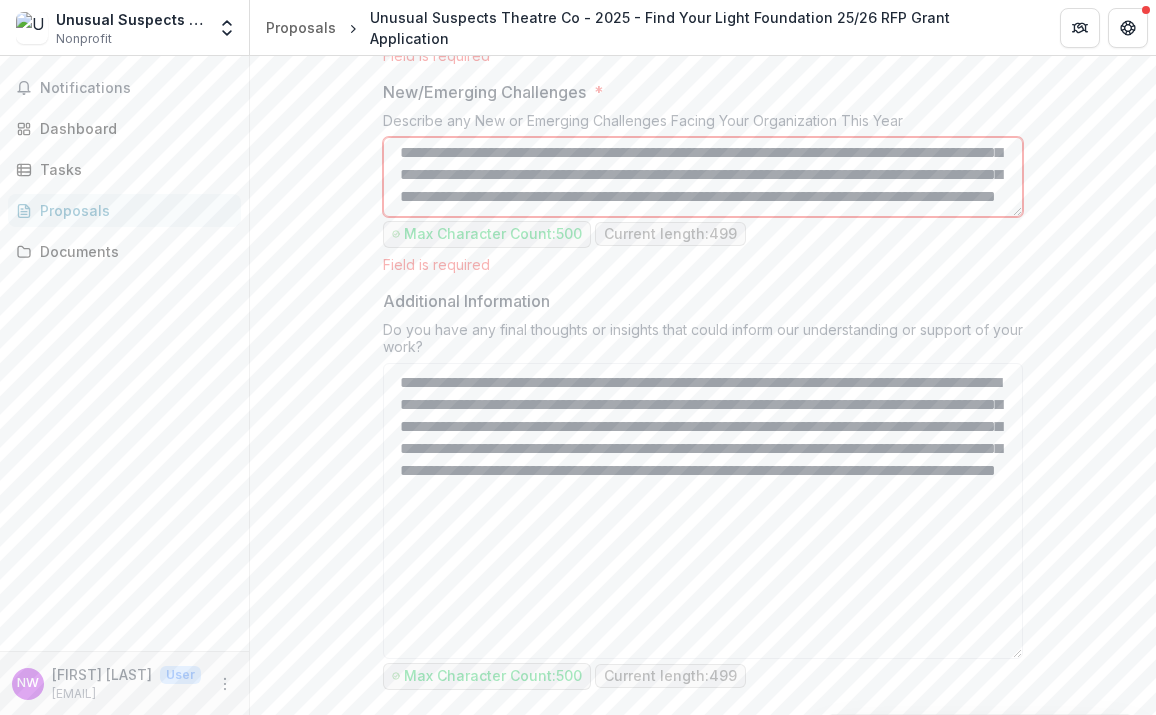 click on "Organization Name Organization Website Grant Application/Project Title Total Estimated Number of Youth Served (during the grant period) Education Program Type Visual Art Music Theatre Dance Film Creative Writing/Spoken Word Multi-Discipline Photography/Digital Art Other Program Start Date Program End Date Program/Organization Communities Served Who are the primary communities your program is designed to support? If you are anticipating changes to those communities in this year (in relation to prior years) please let us know that too. Max Character Count: 1000 Current length: 1000 Organization Budget for Current Fiscal Year Requested Grant Amount from FYLF Program Summary Tell us how your student participants engage in your arts program: Max Character Count: 1500 Current length: 0 Field is required" at bounding box center [703, -98] 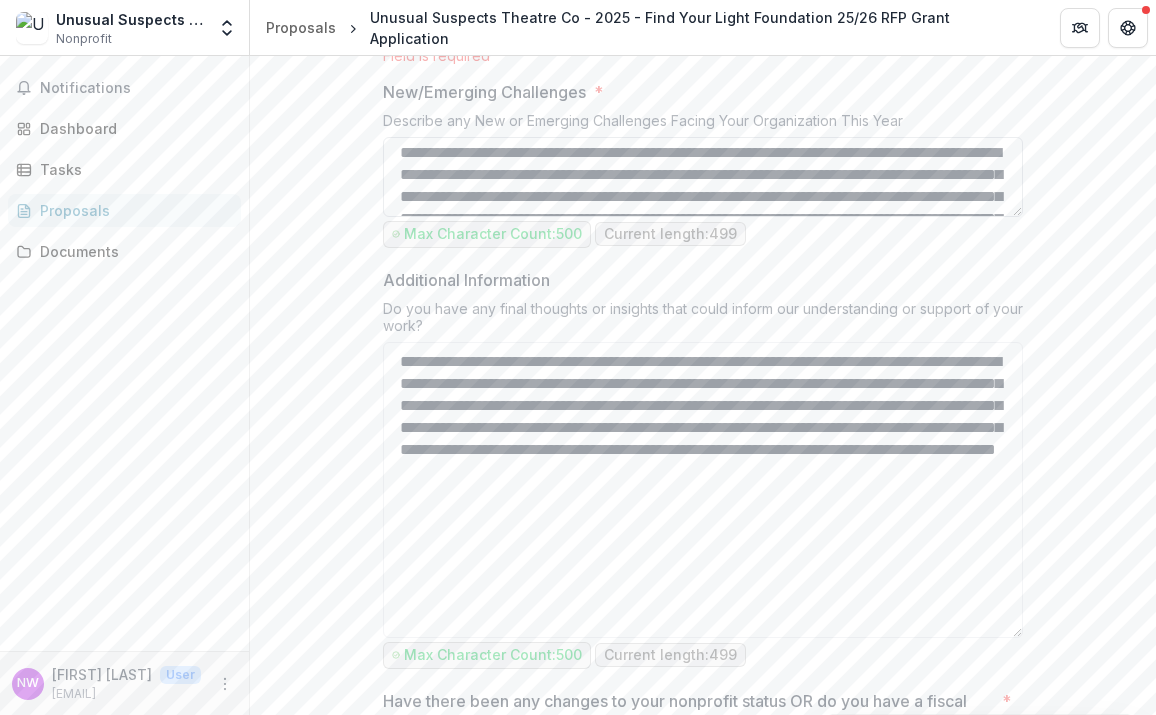 scroll, scrollTop: 0, scrollLeft: 0, axis: both 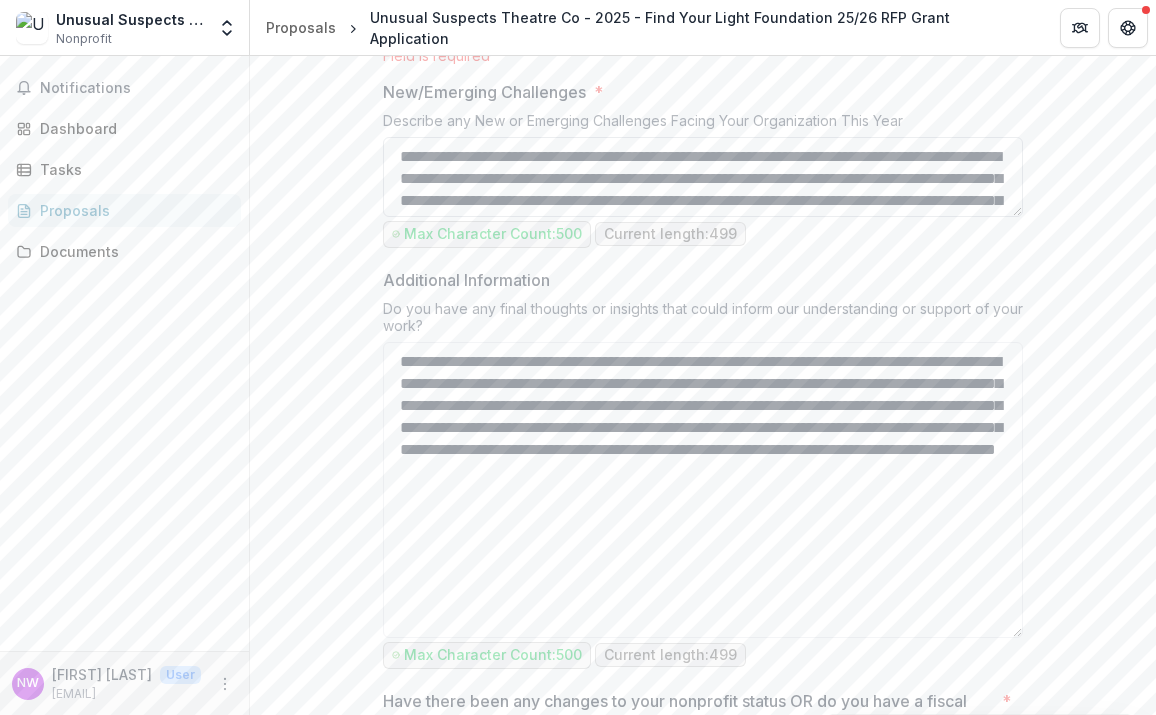 click on "**********" at bounding box center (703, 177) 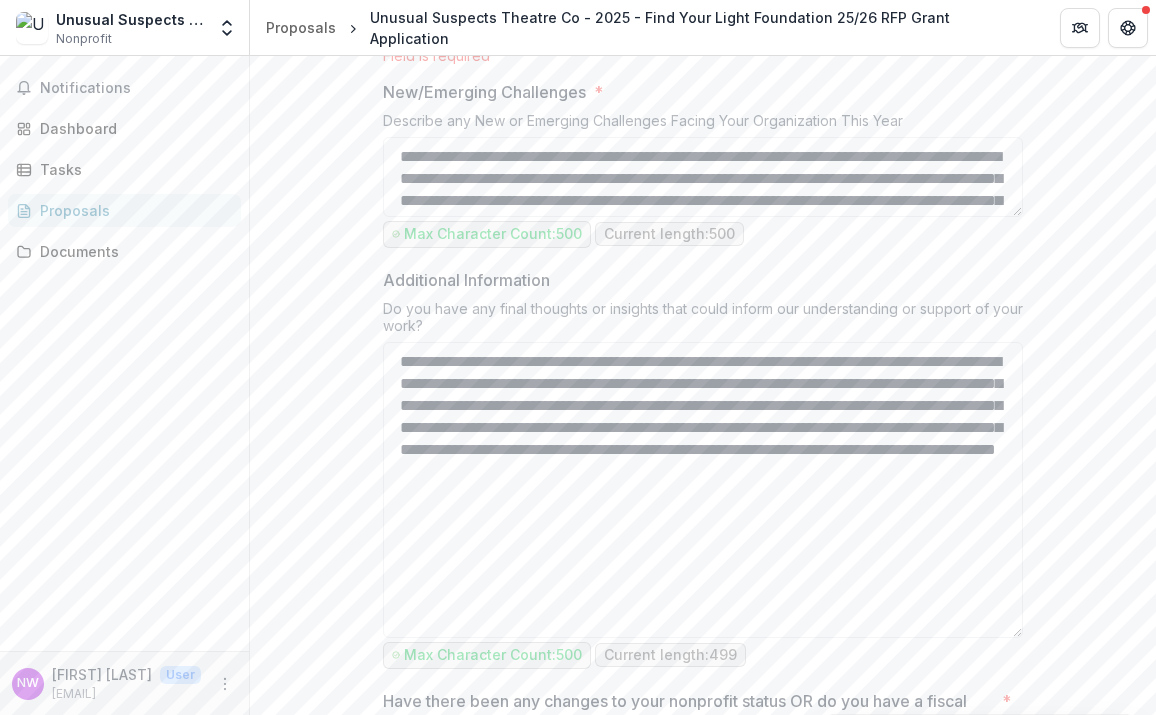 type on "**********" 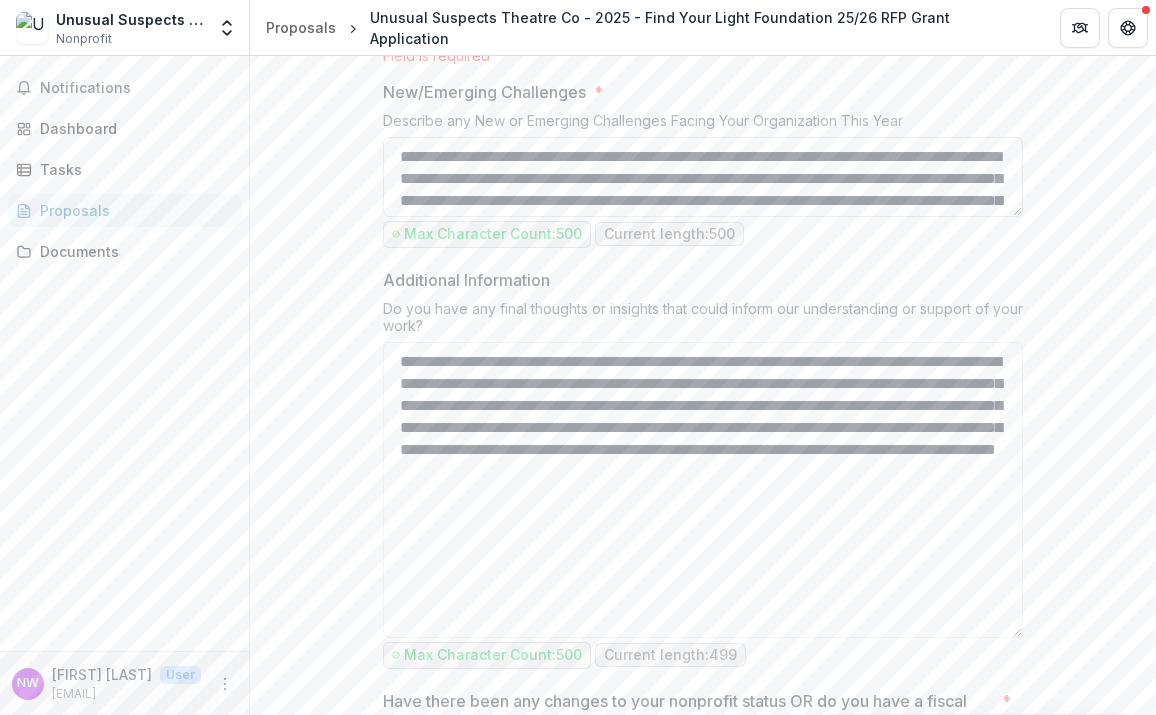 scroll, scrollTop: 92, scrollLeft: 0, axis: vertical 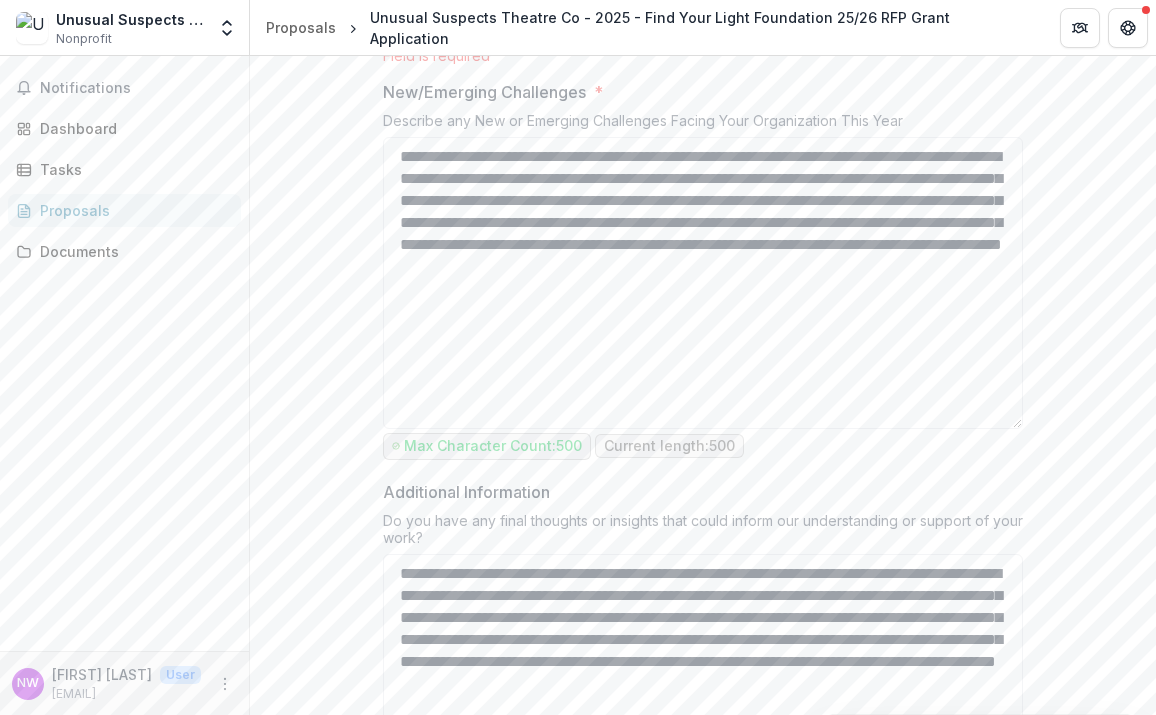 drag, startPoint x: 1016, startPoint y: 212, endPoint x: 1010, endPoint y: 484, distance: 272.06616 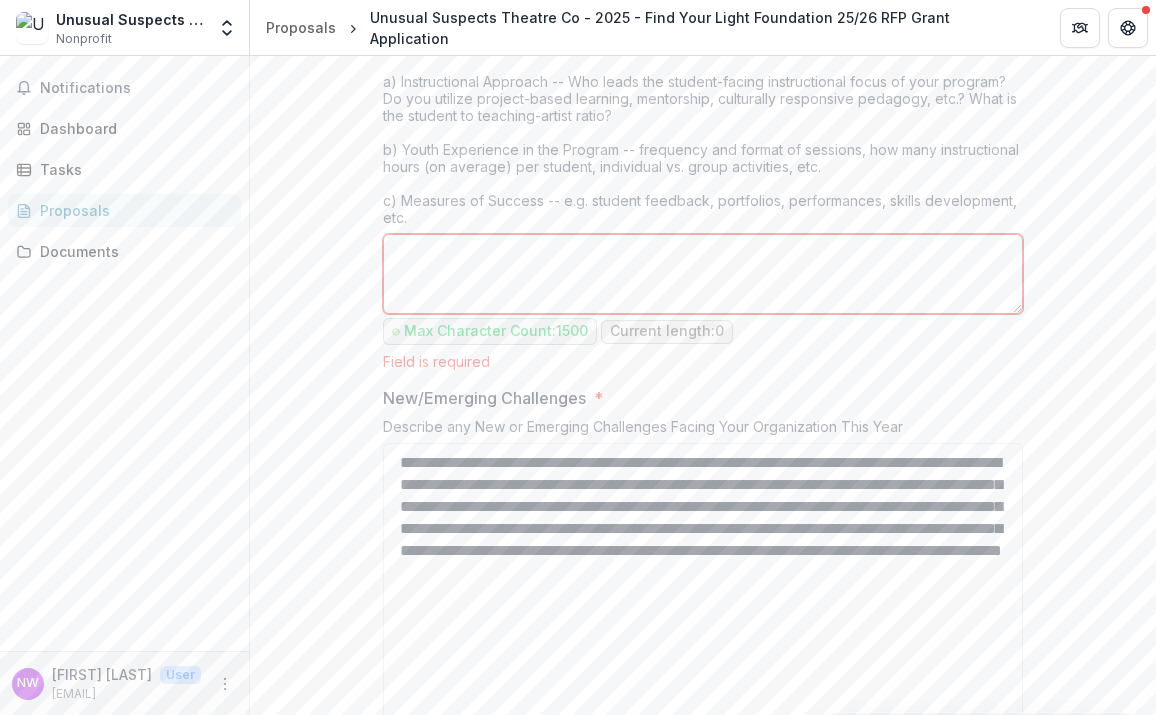 click on "Program Summary *" at bounding box center [703, 274] 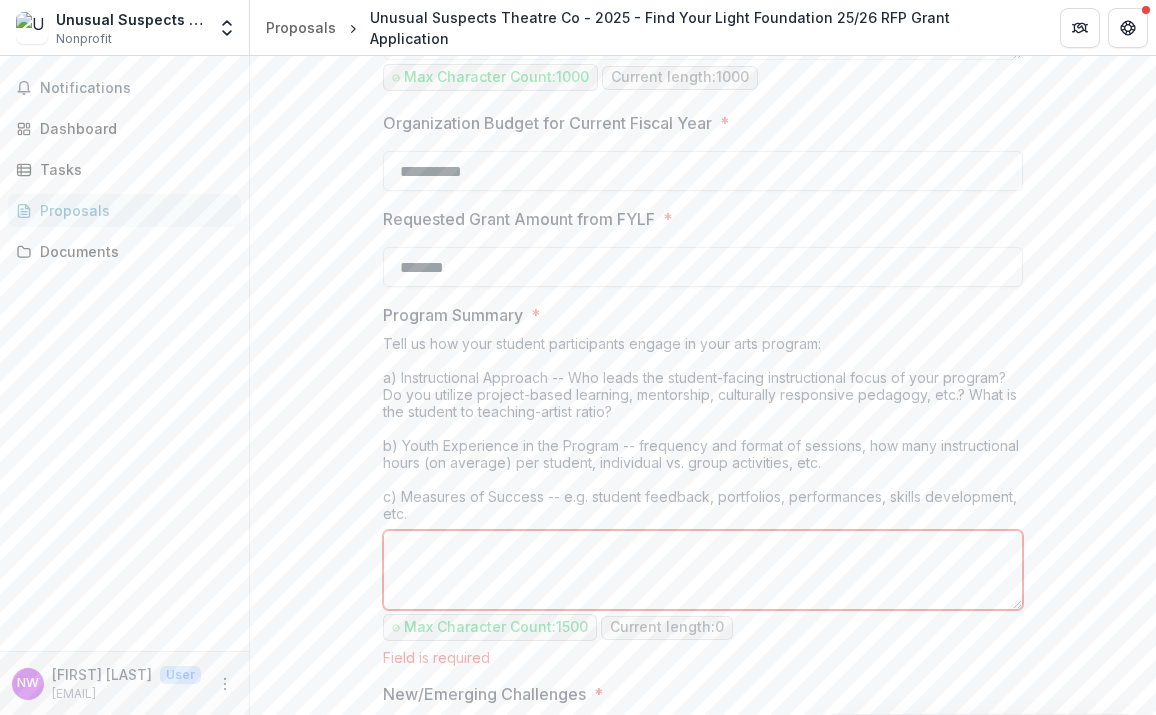 click on "Program Summary *" at bounding box center (697, 315) 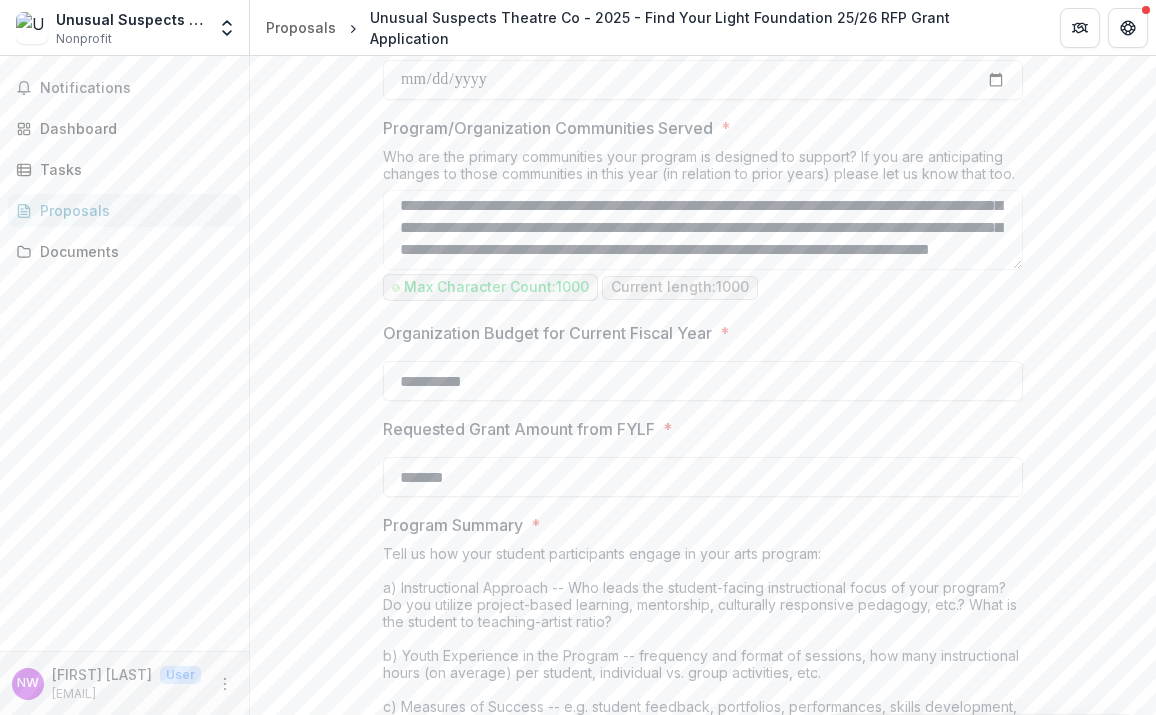 scroll, scrollTop: 1077, scrollLeft: 0, axis: vertical 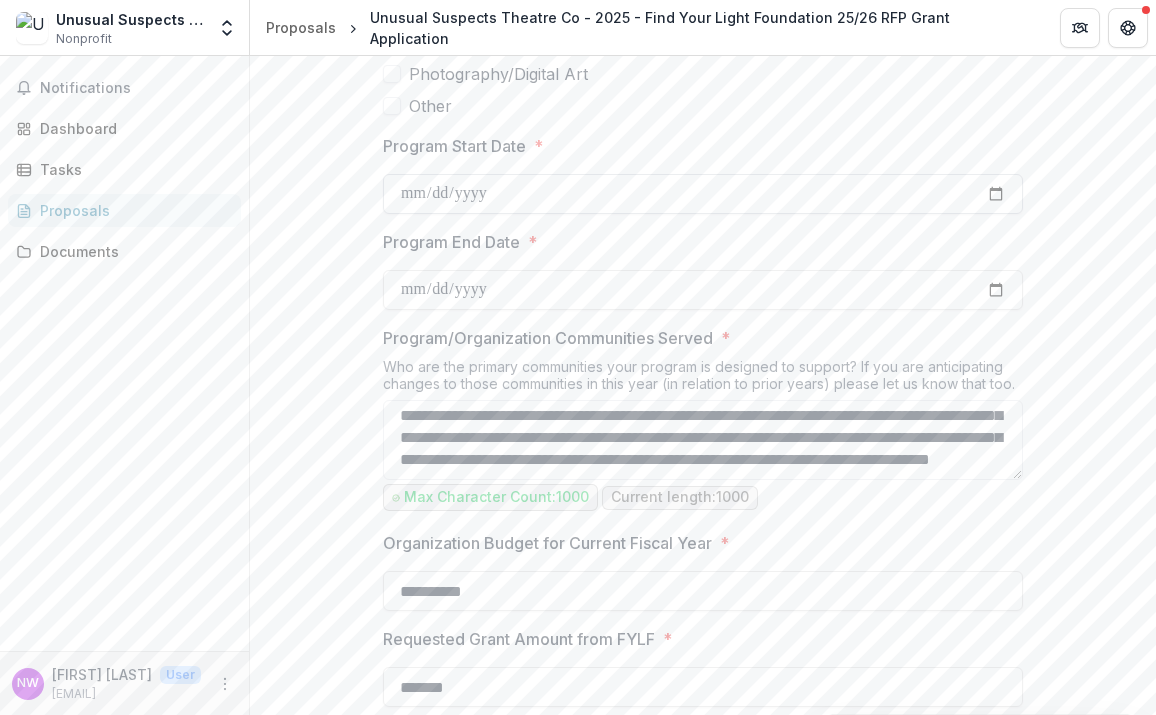 click on "Program Start Date *" at bounding box center (703, 194) 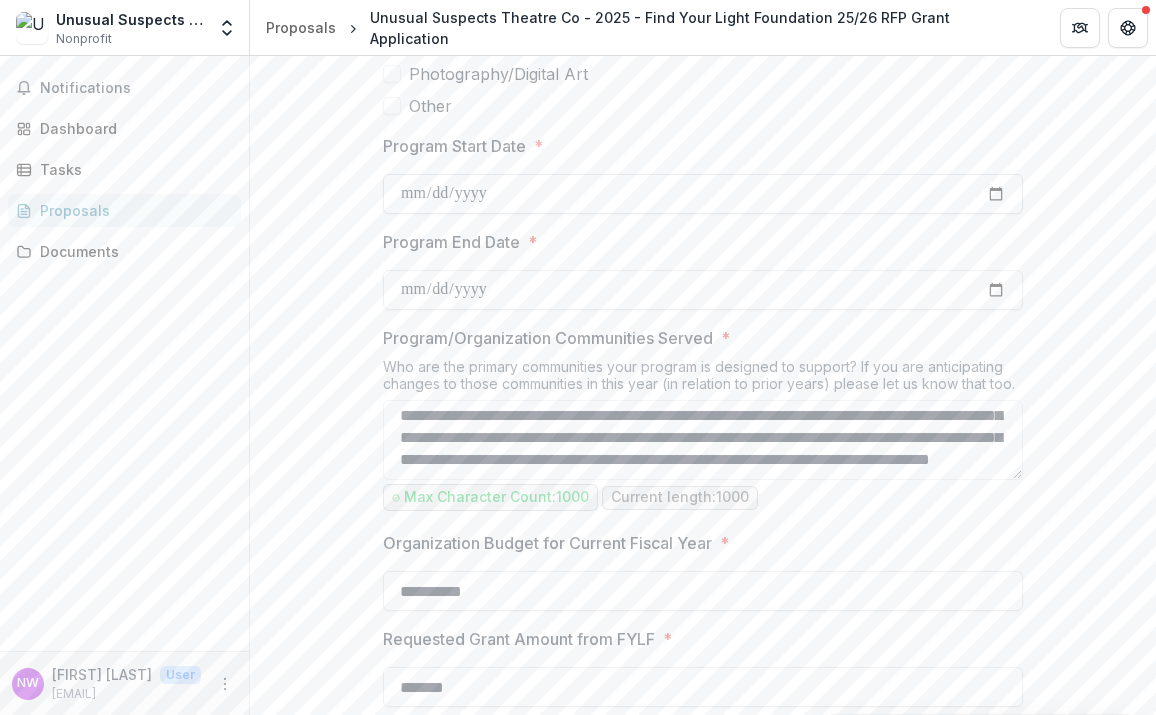 type on "**********" 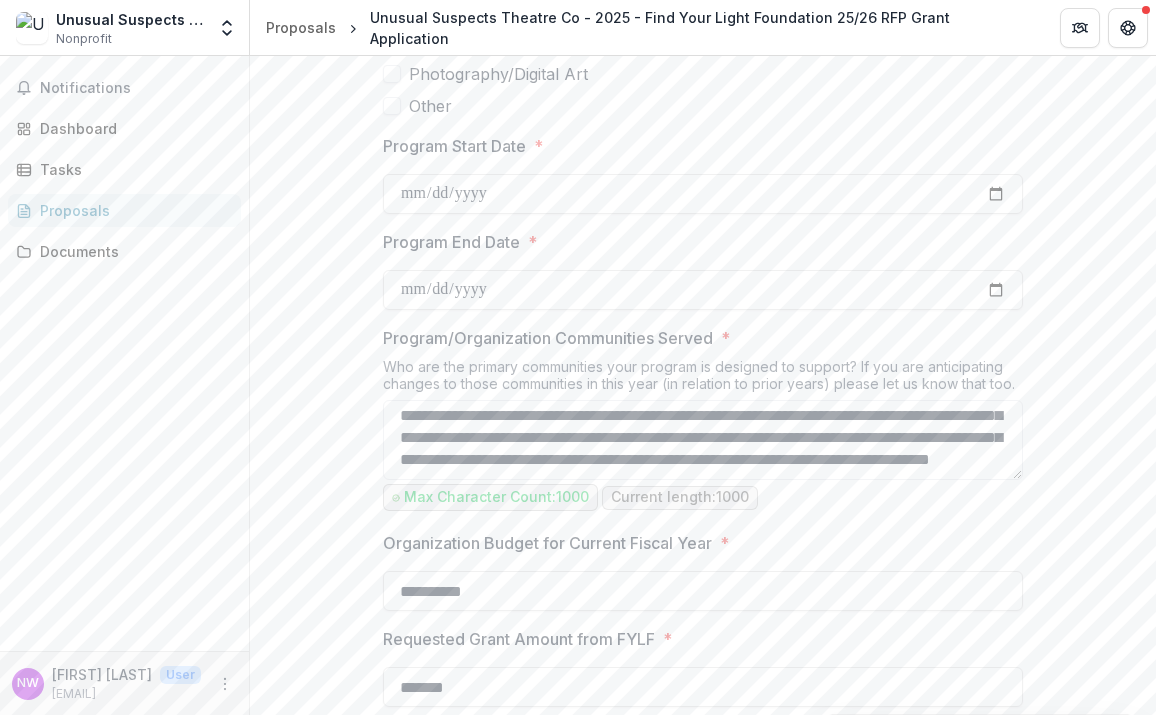 click on "Who are the primary communities your program is designed to support? If you are anticipating changes to those communities in this year (in relation to prior years) please let us know that too." at bounding box center (703, 379) 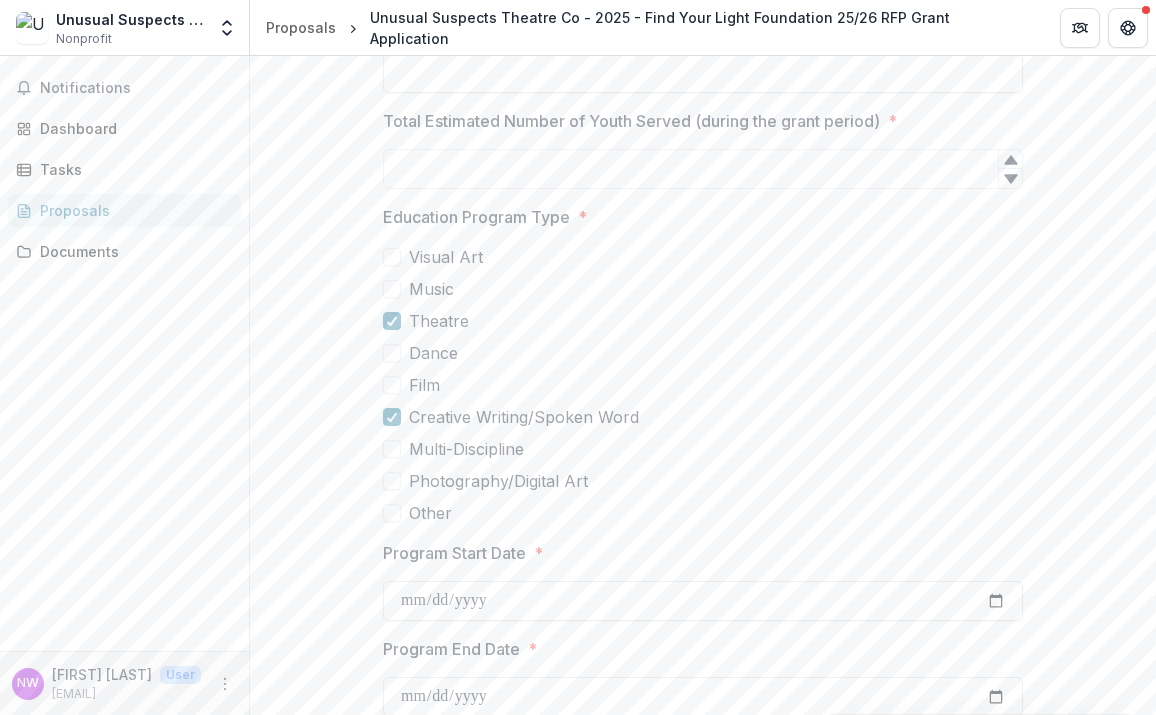 scroll, scrollTop: 517, scrollLeft: 0, axis: vertical 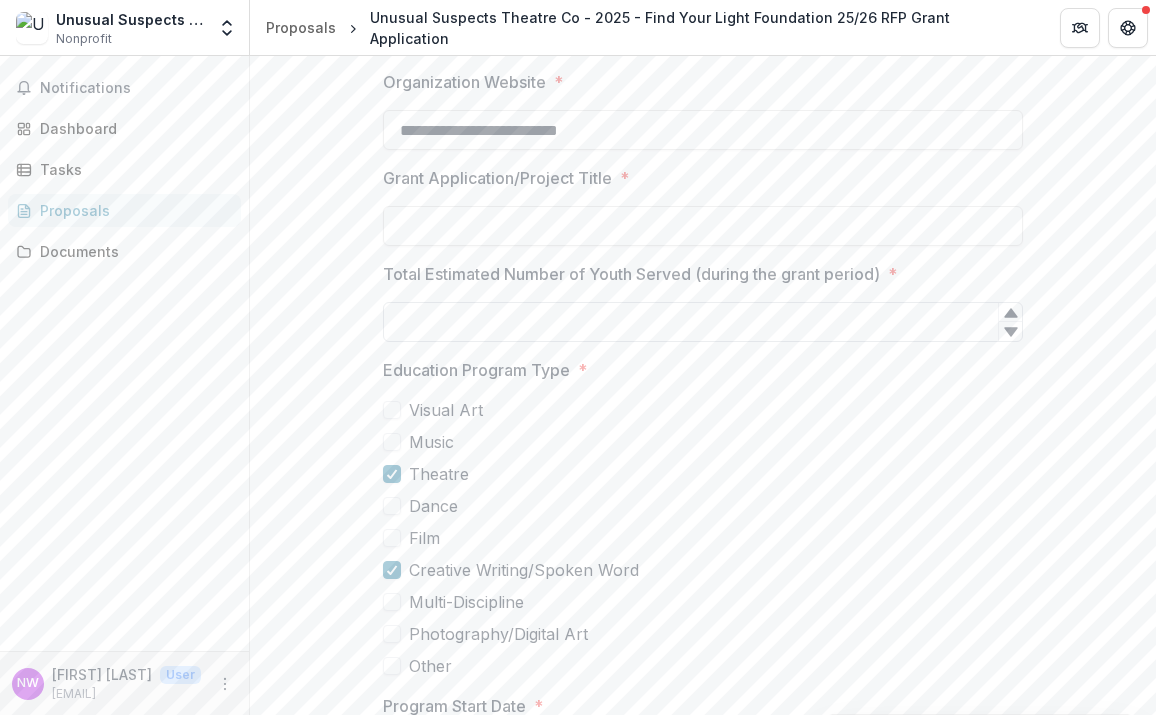 click on "Total Estimated Number of Youth Served (during the grant period) *" at bounding box center [703, 322] 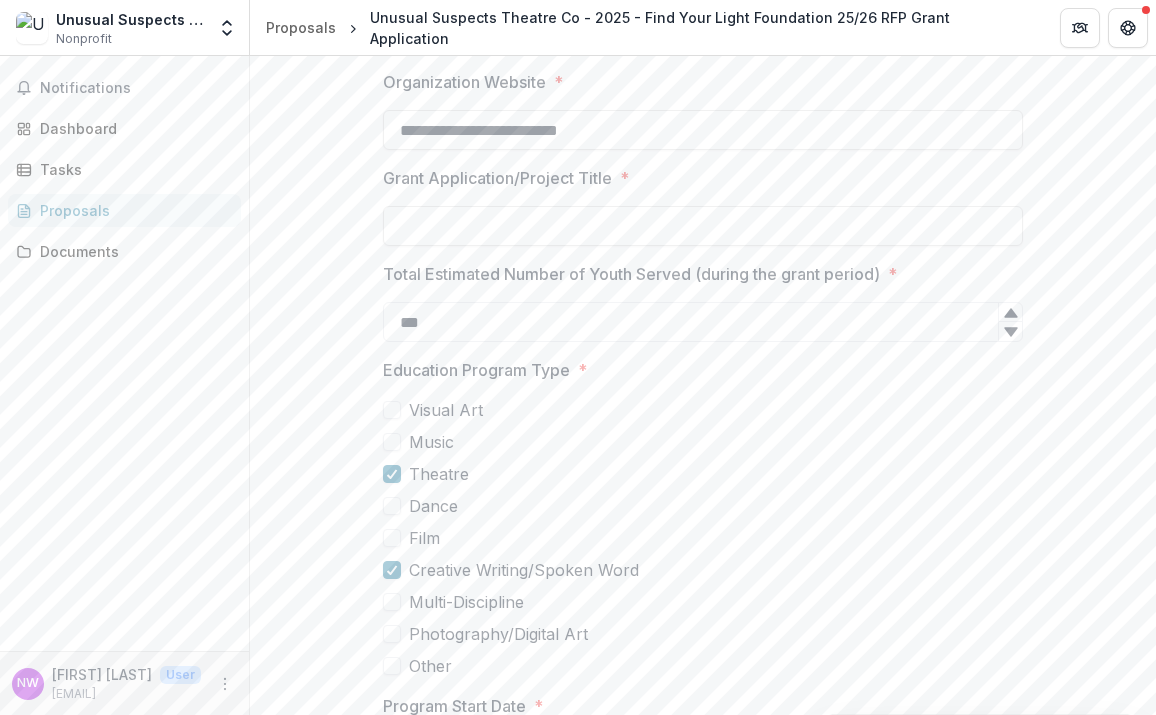 click on "Education Program Type *" at bounding box center (697, 370) 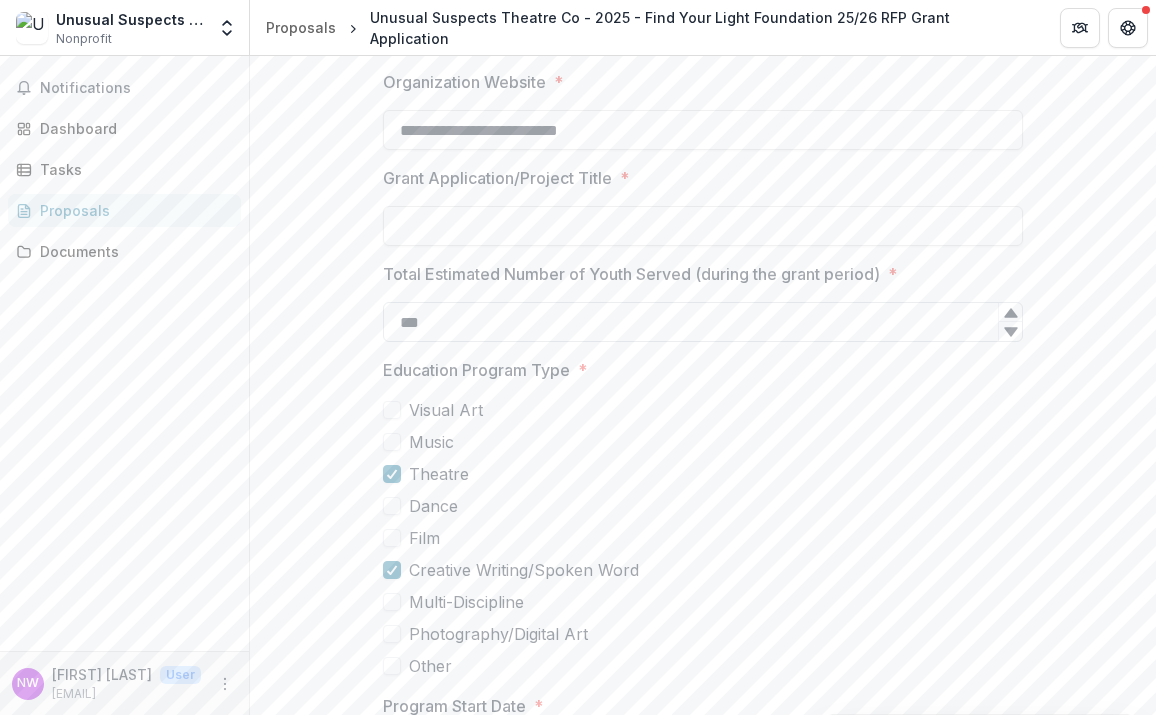 click on "***" at bounding box center [703, 322] 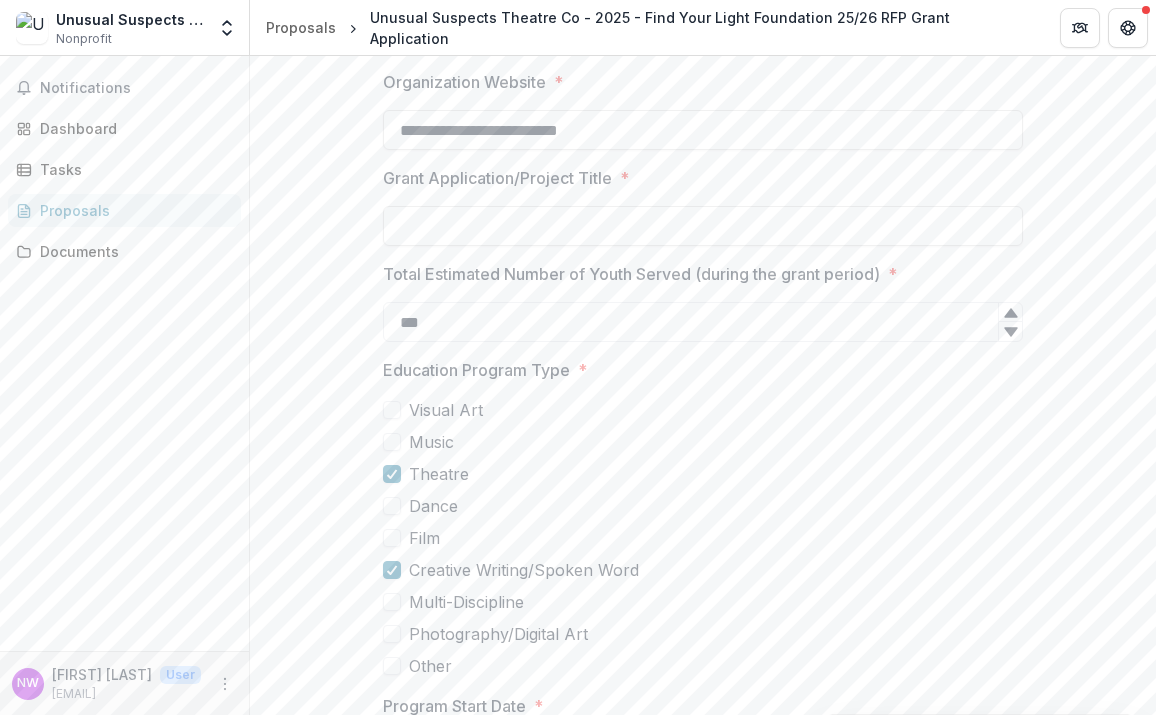 type on "***" 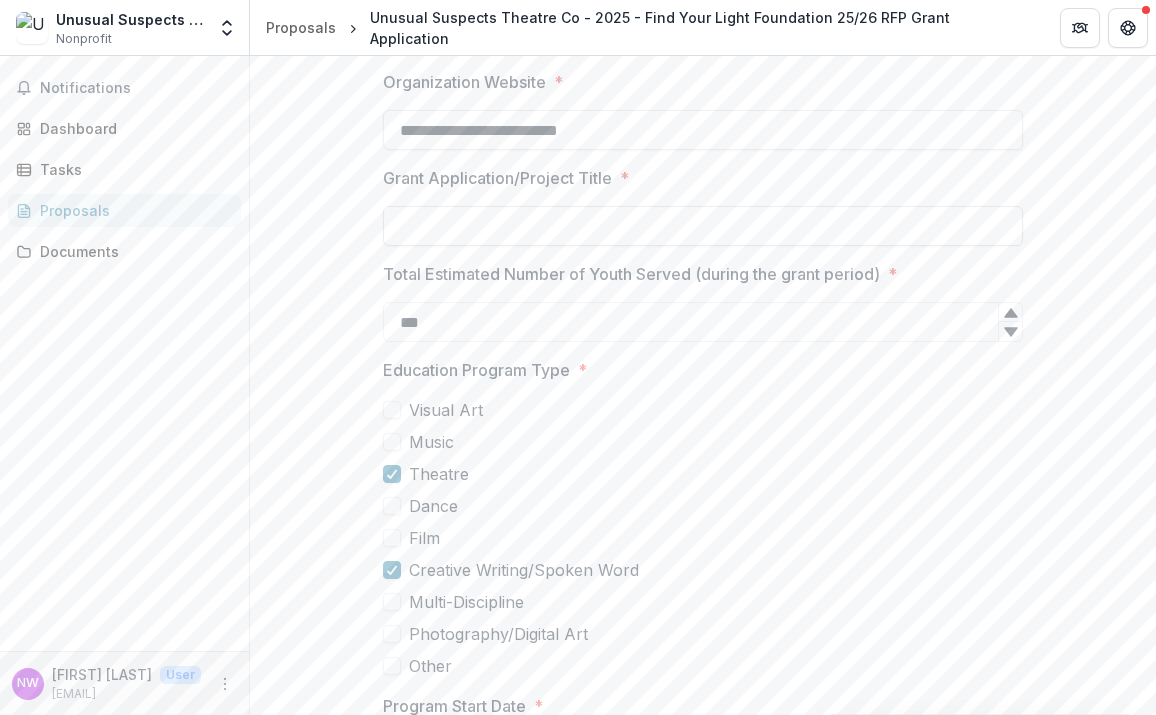 click on "Grant Application/Project Title *" at bounding box center [703, 226] 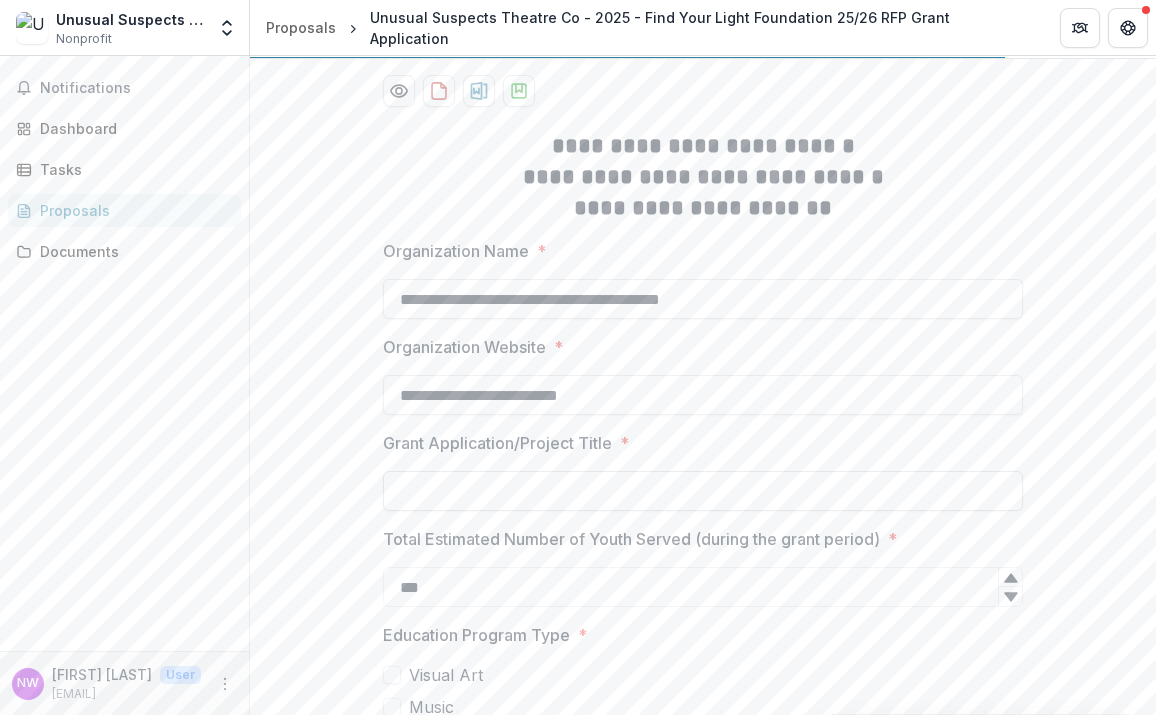 scroll, scrollTop: 233, scrollLeft: 0, axis: vertical 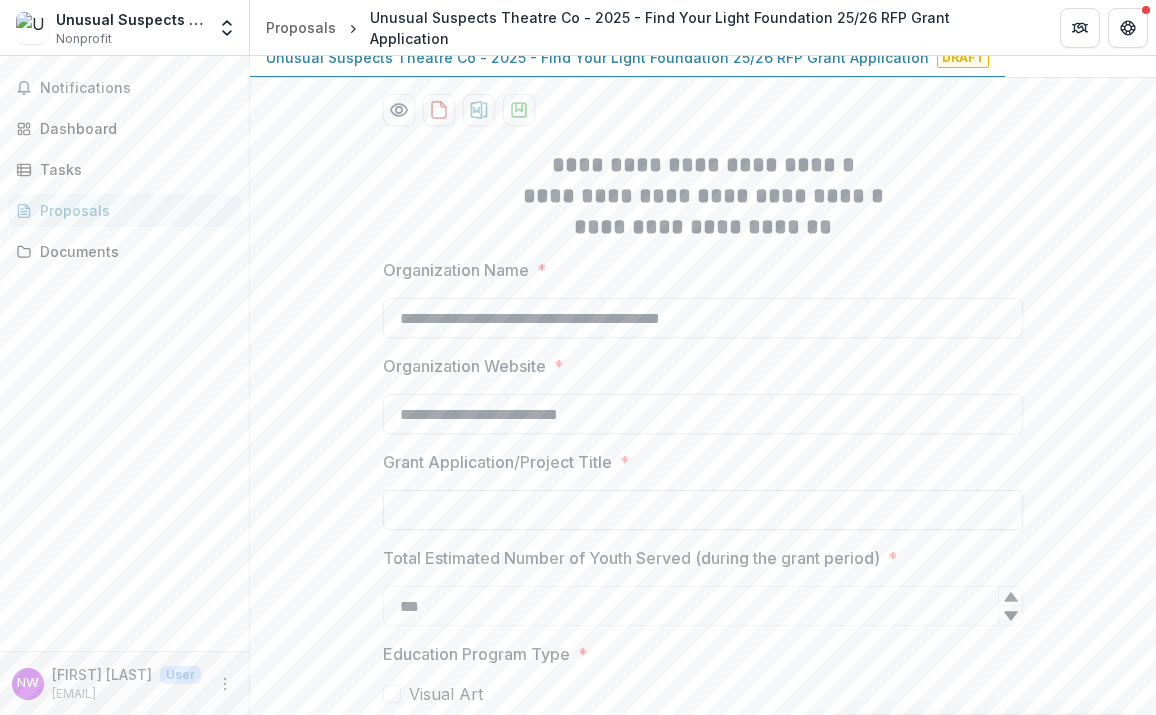 paste on "**********" 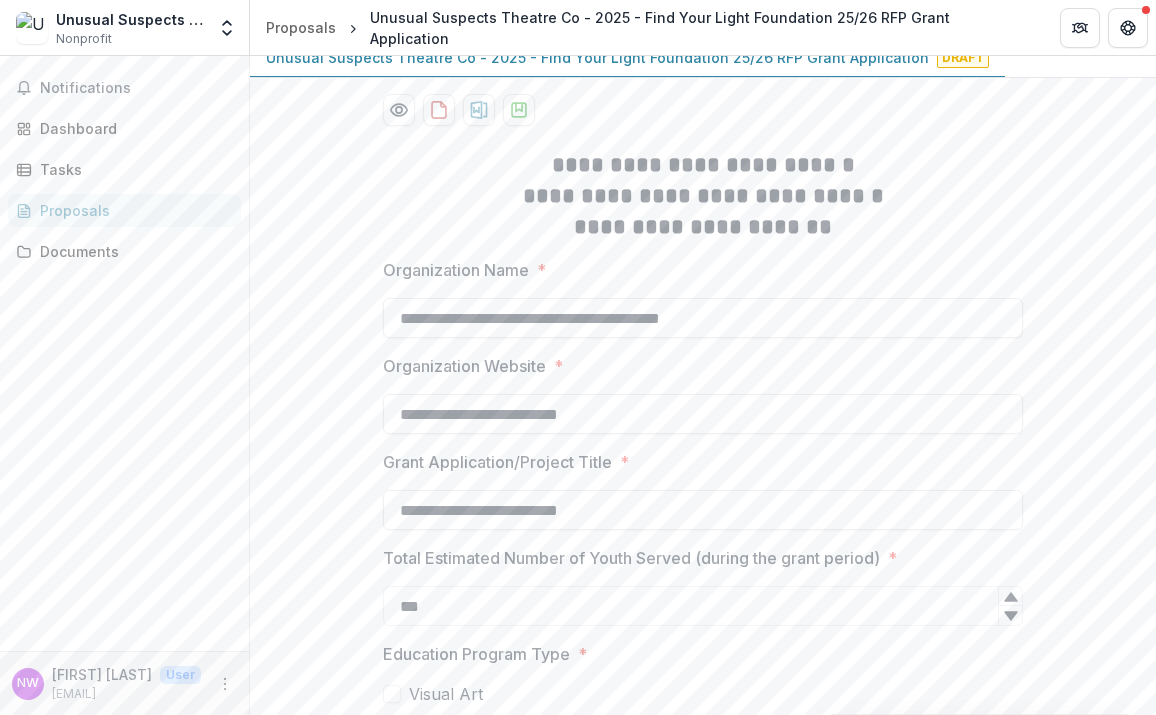 type on "**********" 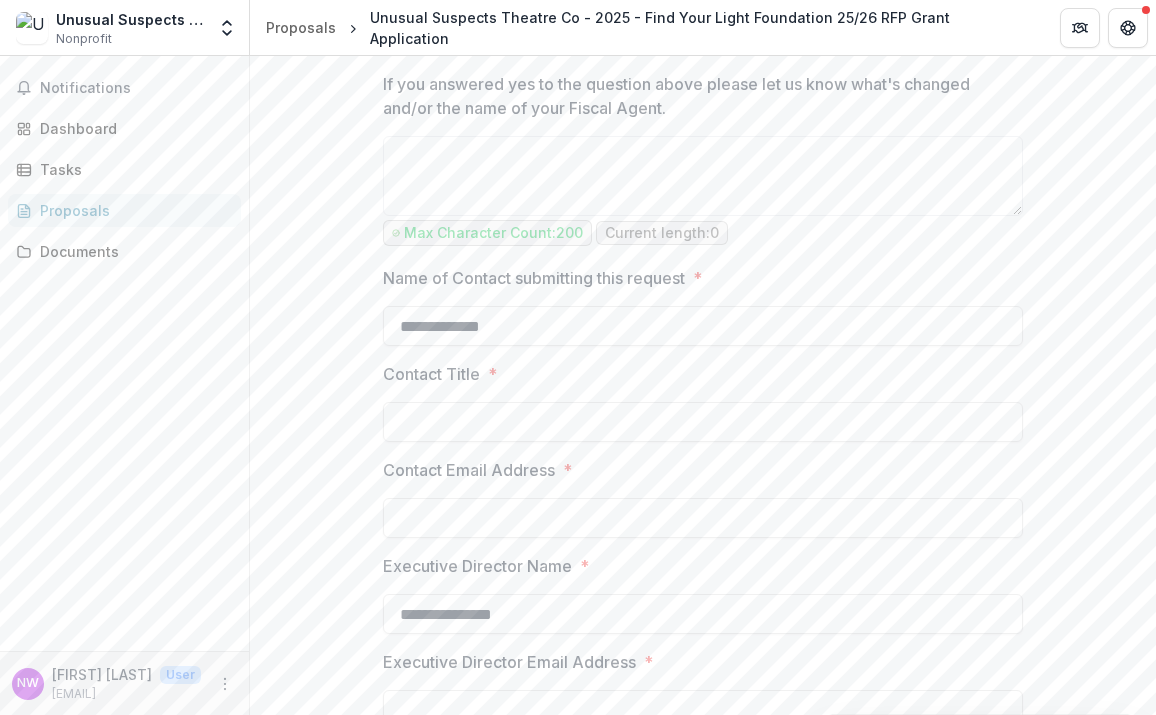 scroll, scrollTop: 3244, scrollLeft: 0, axis: vertical 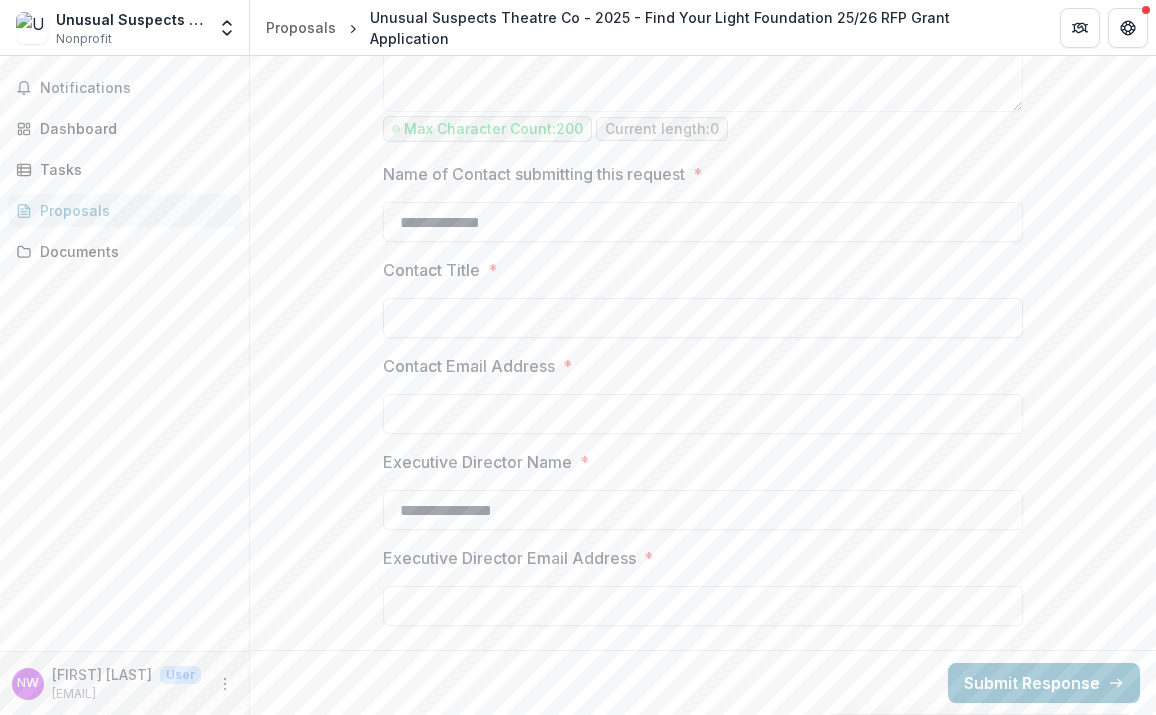 click on "Contact Title *" at bounding box center [703, 318] 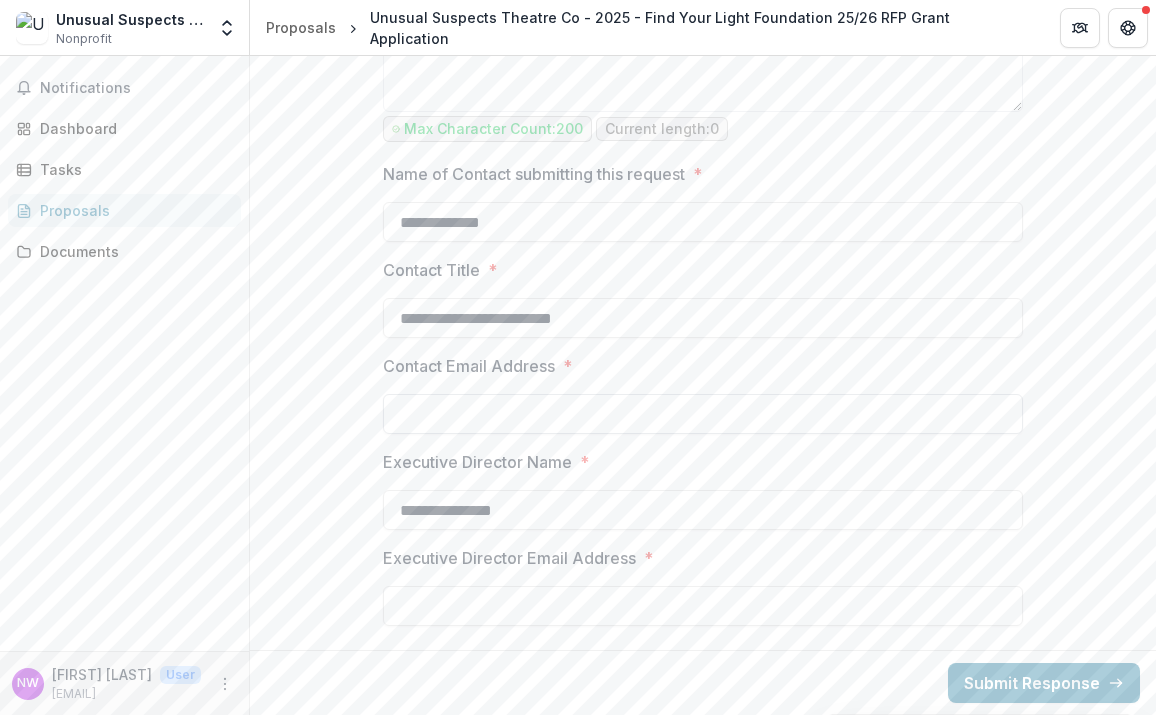type on "**********" 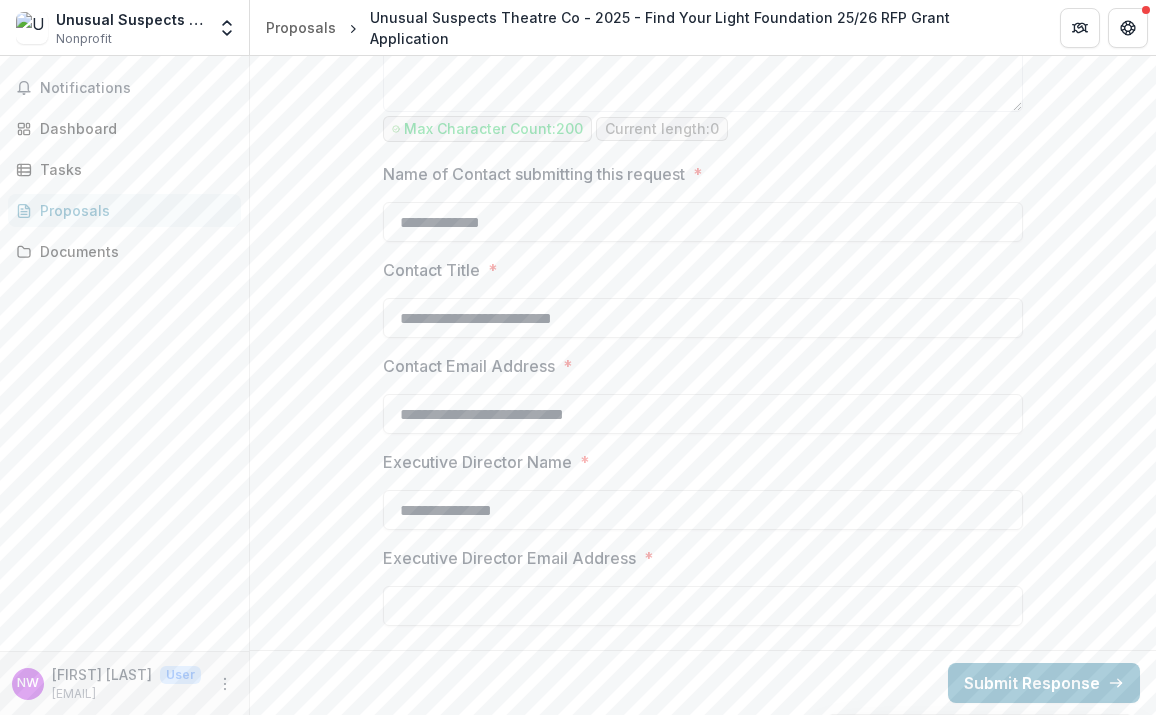 type on "**********" 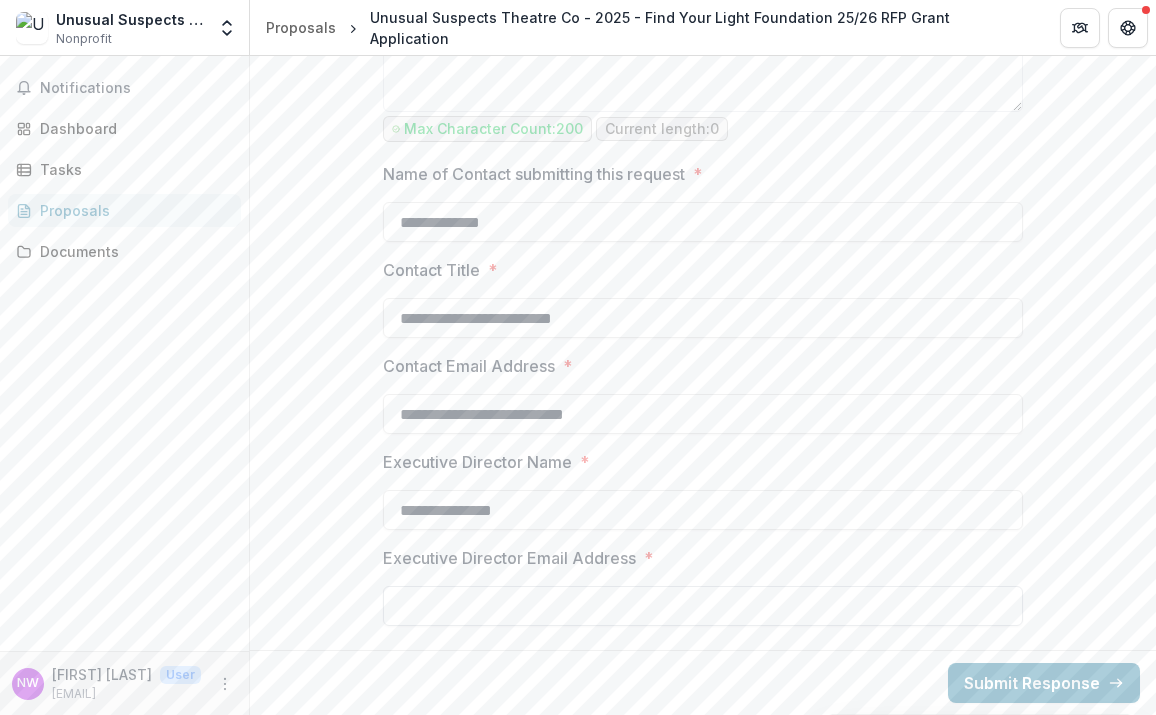 click on "Executive Director Email Address *" at bounding box center [703, 606] 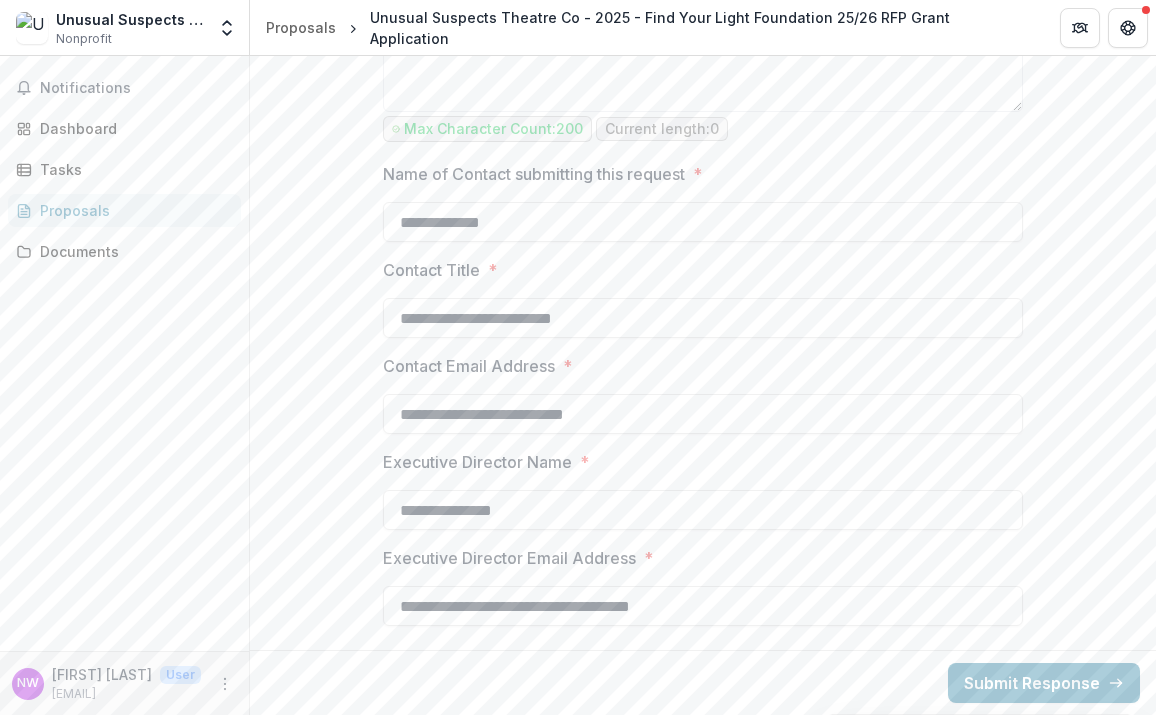 type on "**********" 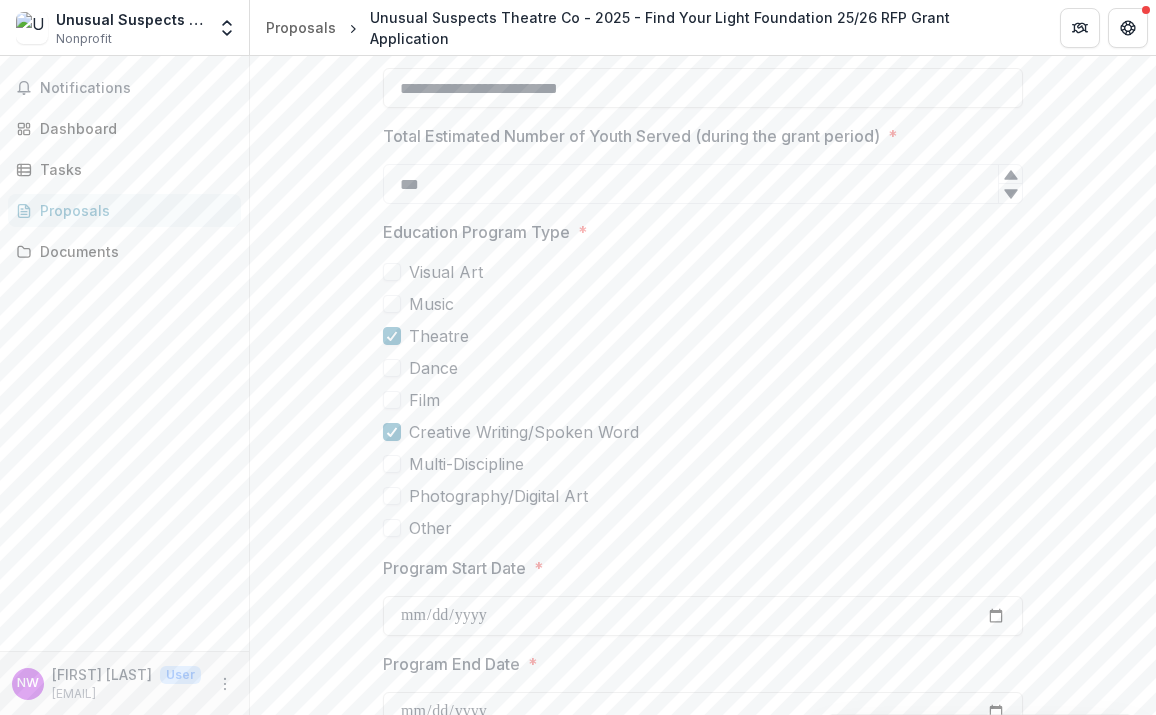 scroll, scrollTop: 0, scrollLeft: 0, axis: both 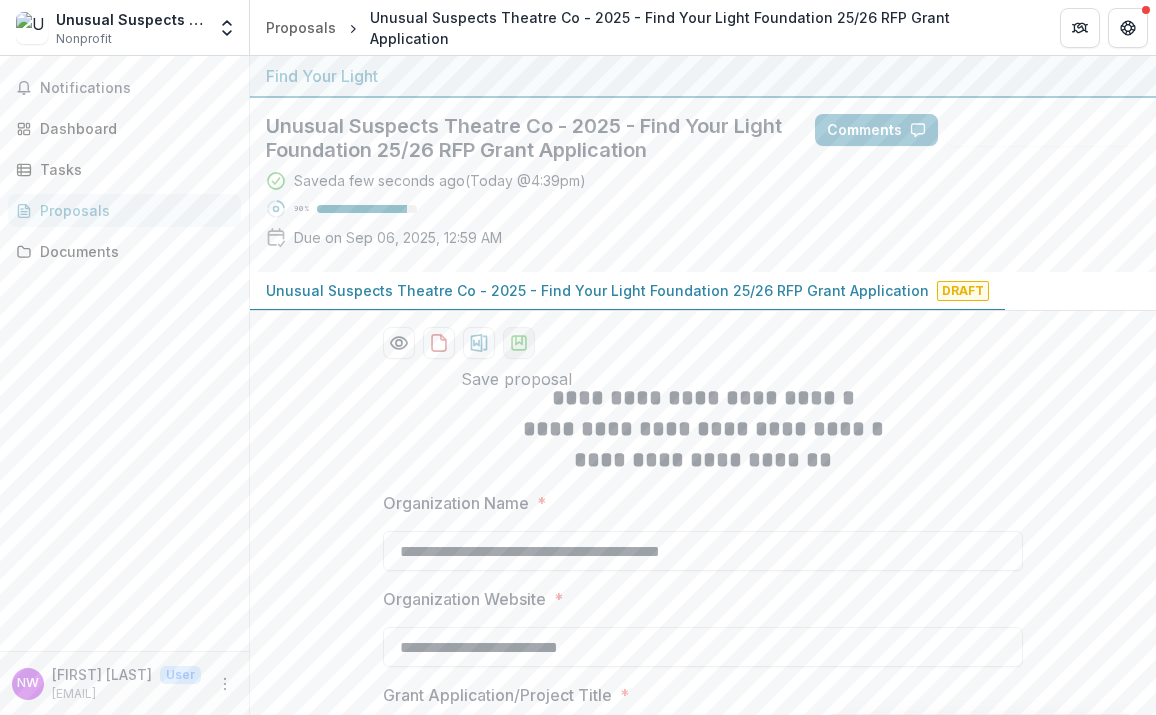 click 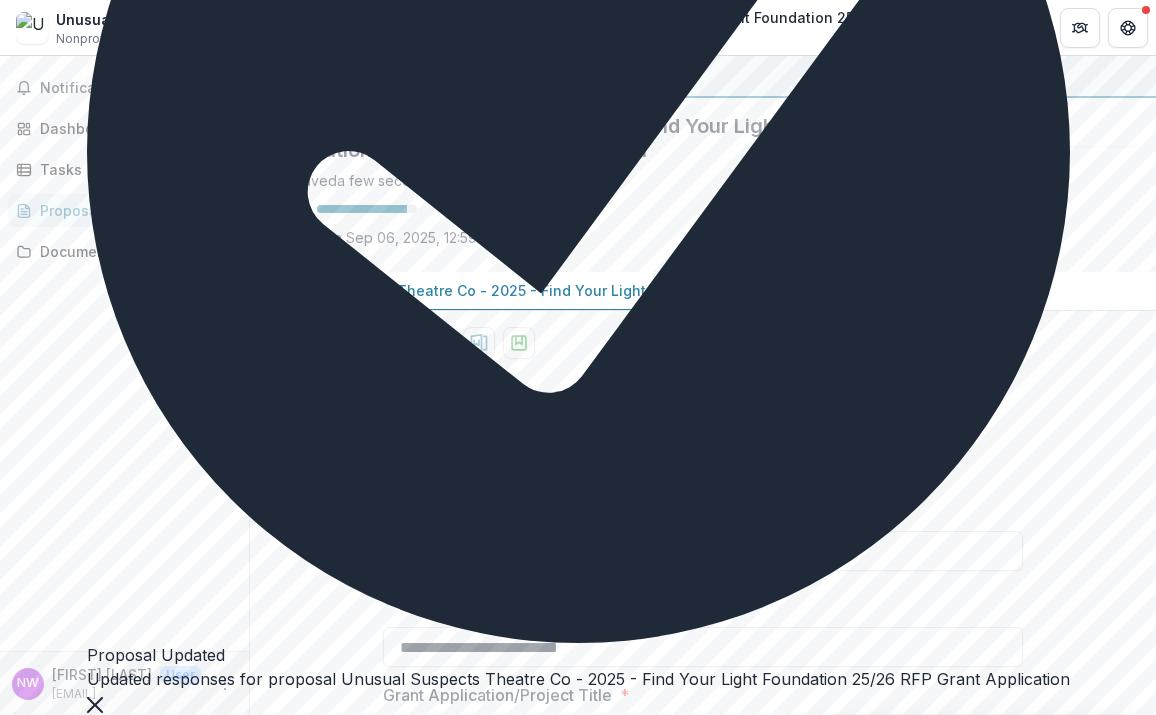 click at bounding box center (95, 703) 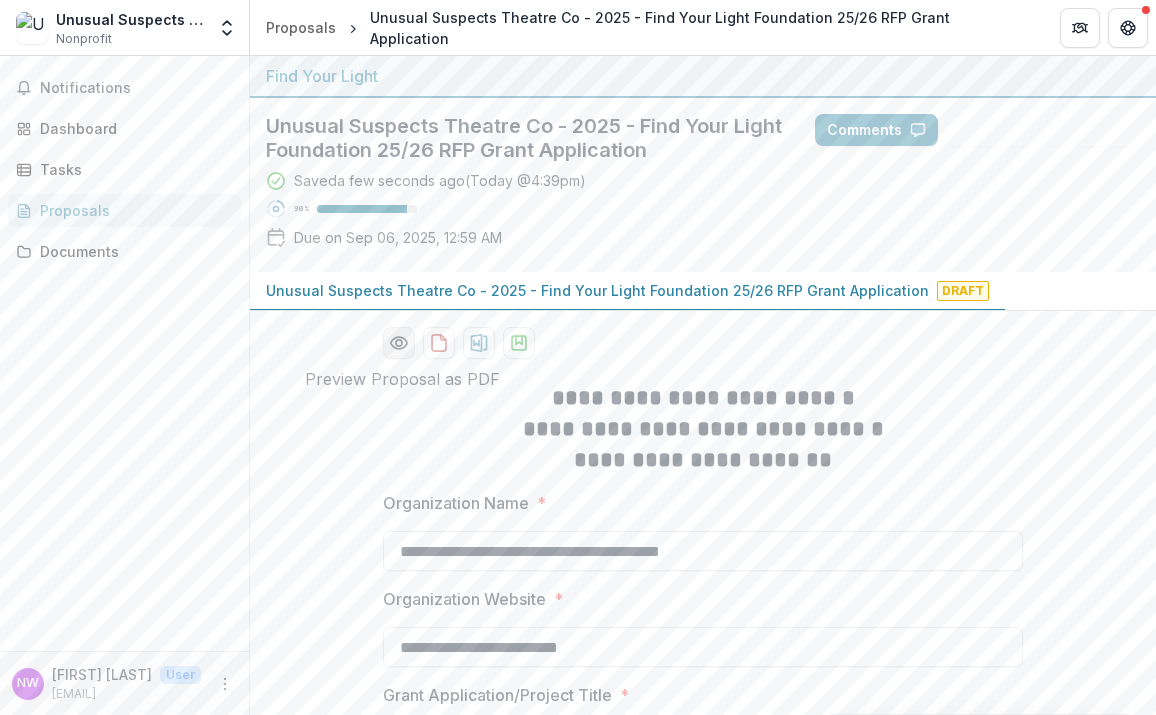 click 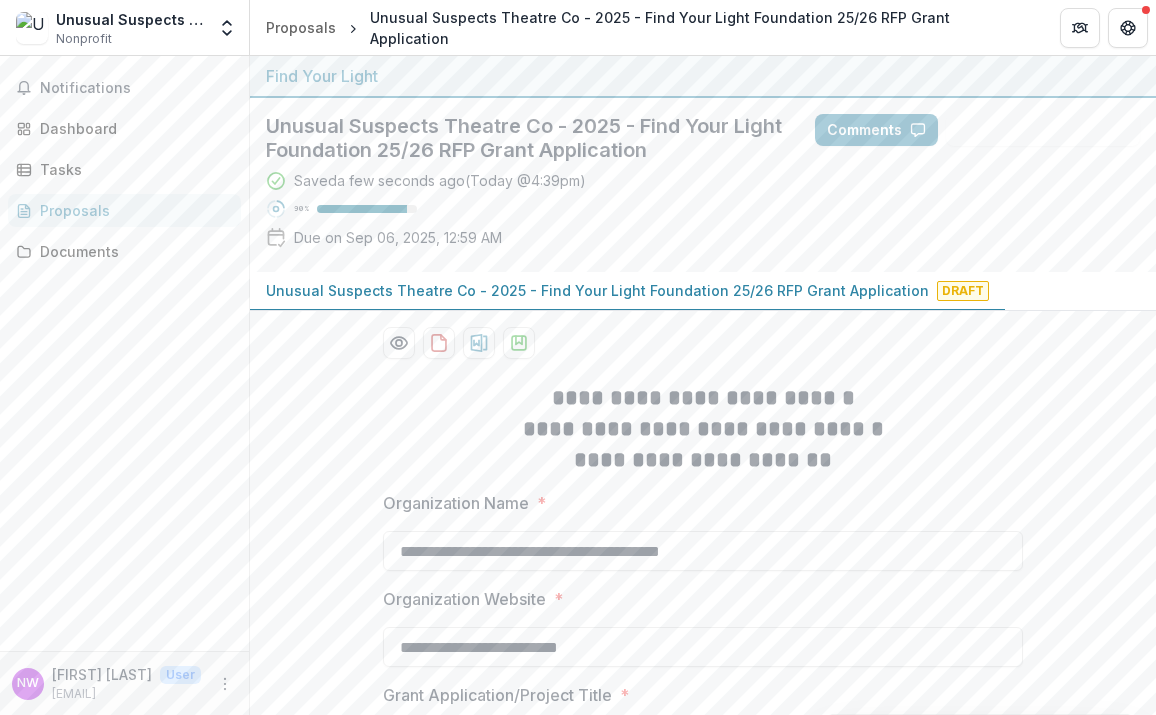 click 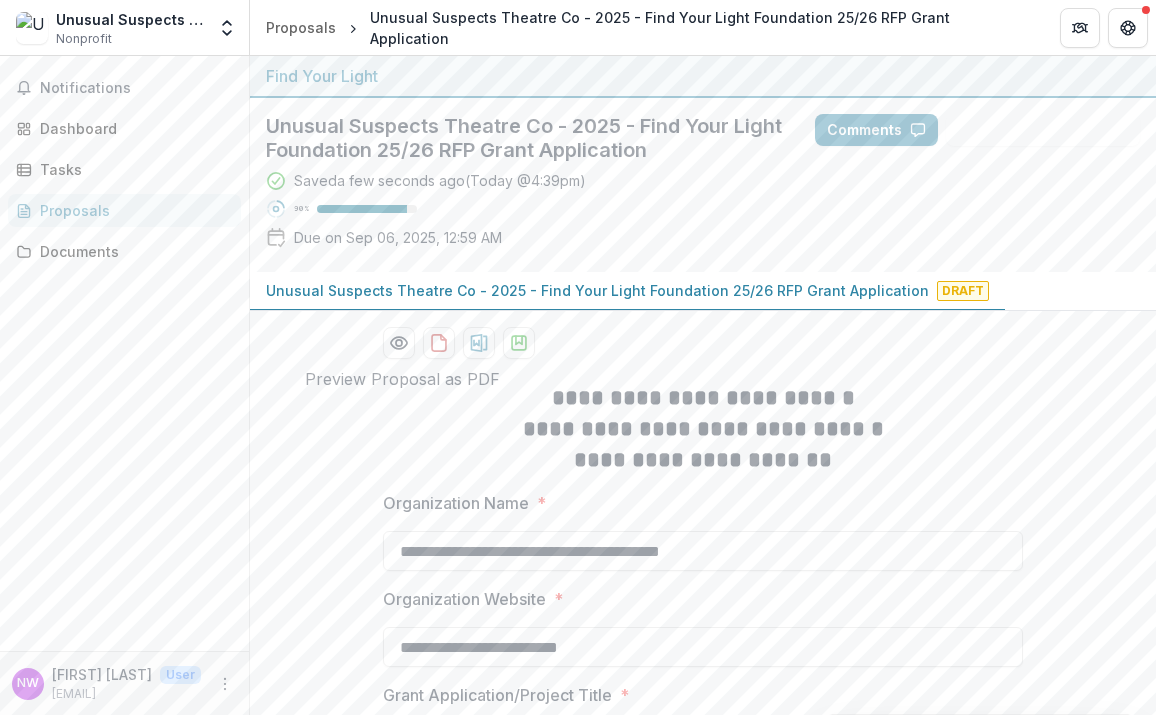 click on "Organization Name Organization Website Grant Application/Project Title Total Estimated Number of Youth Served (during the grant period) Education Program Type Visual Art Music Theatre Dance Film Creative Writing/Spoken Word Multi-Discipline Photography/Digital Art Other Program Start Date Program End Date Program/Organization Communities Served Who are the primary communities your program is designed to support? If you are anticipating changes to those communities in this year (in relation to prior years) please let us know that too. Max Character Count: 1000 Current length: 1000 Organization Budget for Current Fiscal Year Requested Grant Amount from FYLF Program Summary Tell us how your student participants engage in your arts program: 1500 0" at bounding box center [703, 2126] 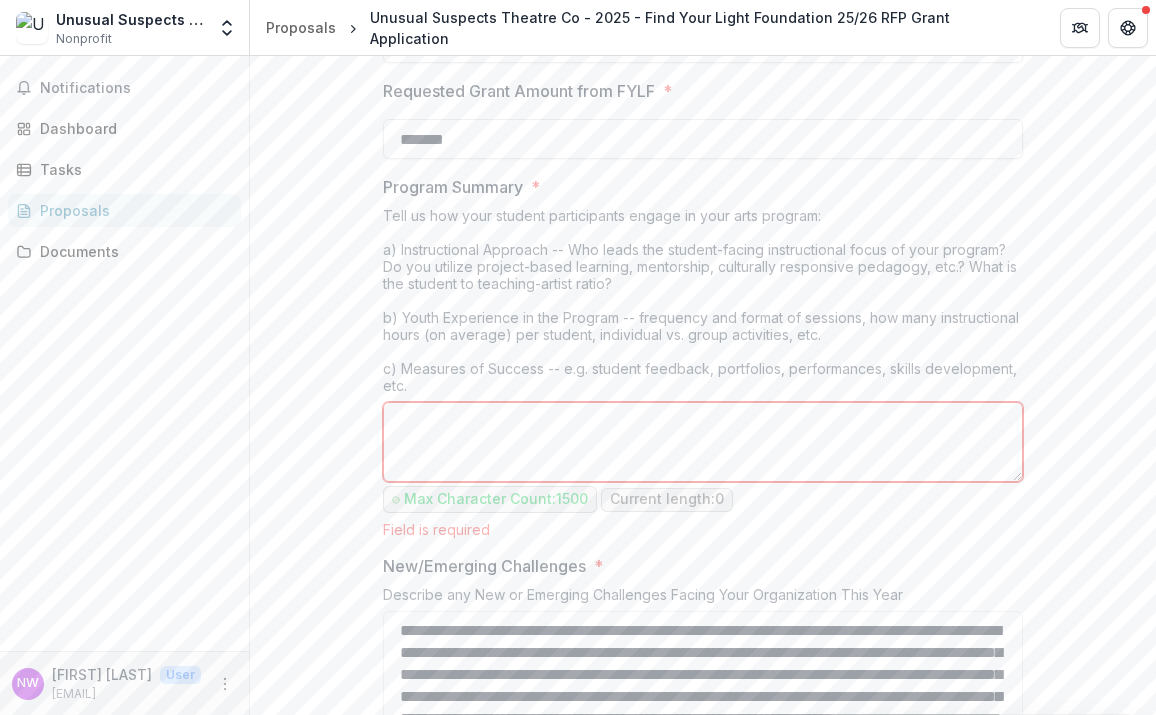 scroll, scrollTop: 1479, scrollLeft: 0, axis: vertical 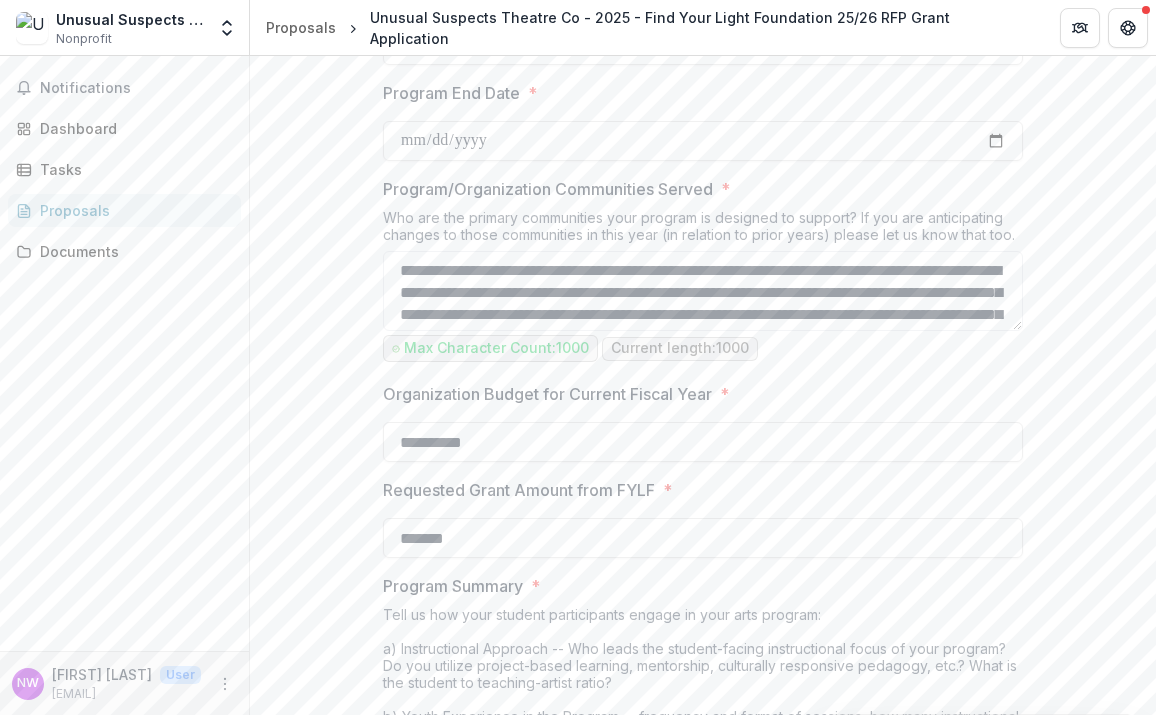 drag, startPoint x: 567, startPoint y: 317, endPoint x: 325, endPoint y: 219, distance: 261.09003 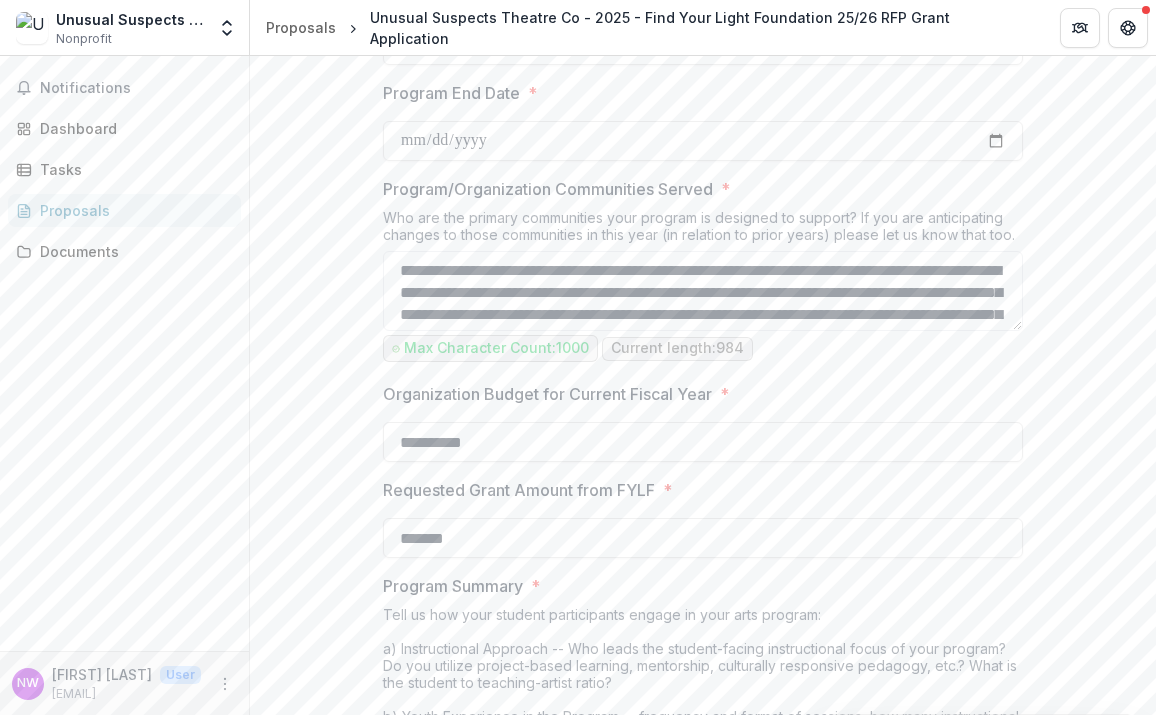click on "Max Character Count:  1000 Current length:  984" at bounding box center (703, 348) 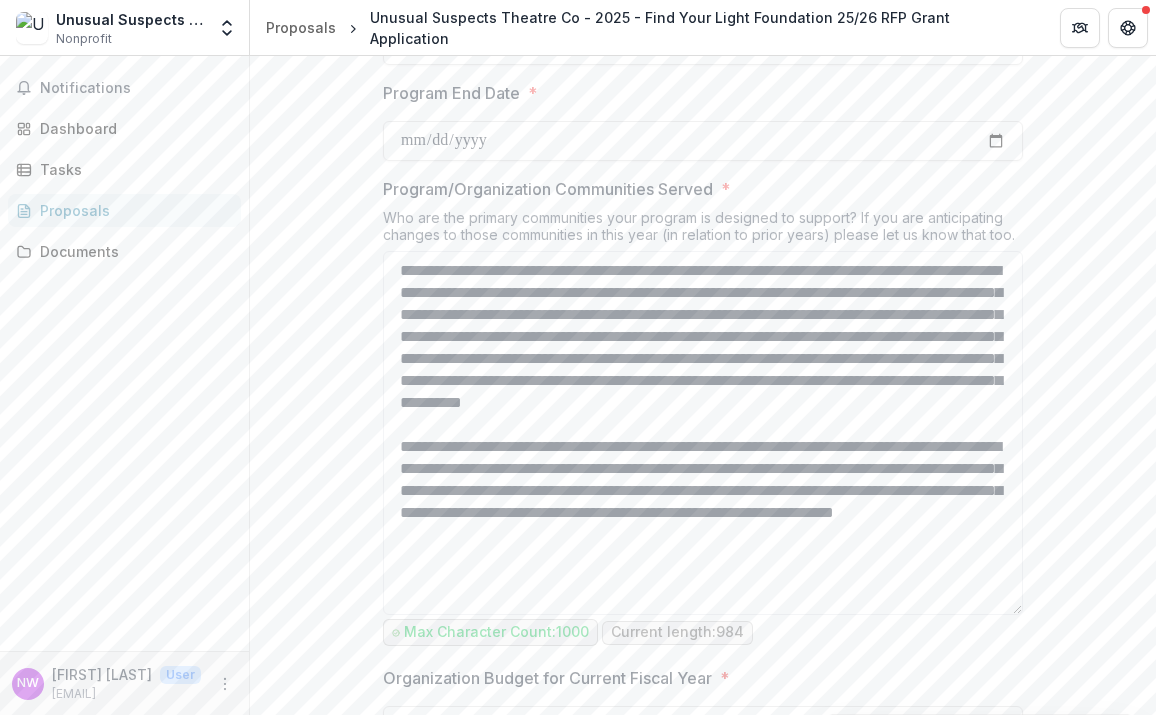 drag, startPoint x: 1015, startPoint y: 325, endPoint x: 1073, endPoint y: 618, distance: 298.68546 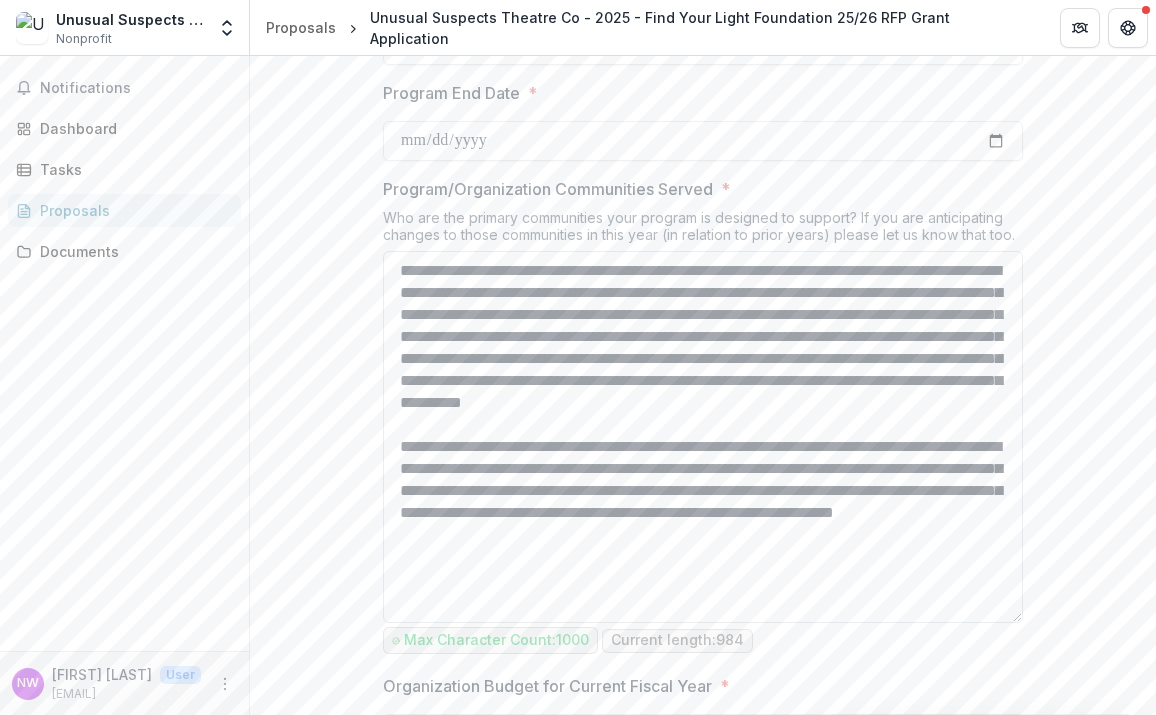 click on "**********" at bounding box center [703, 437] 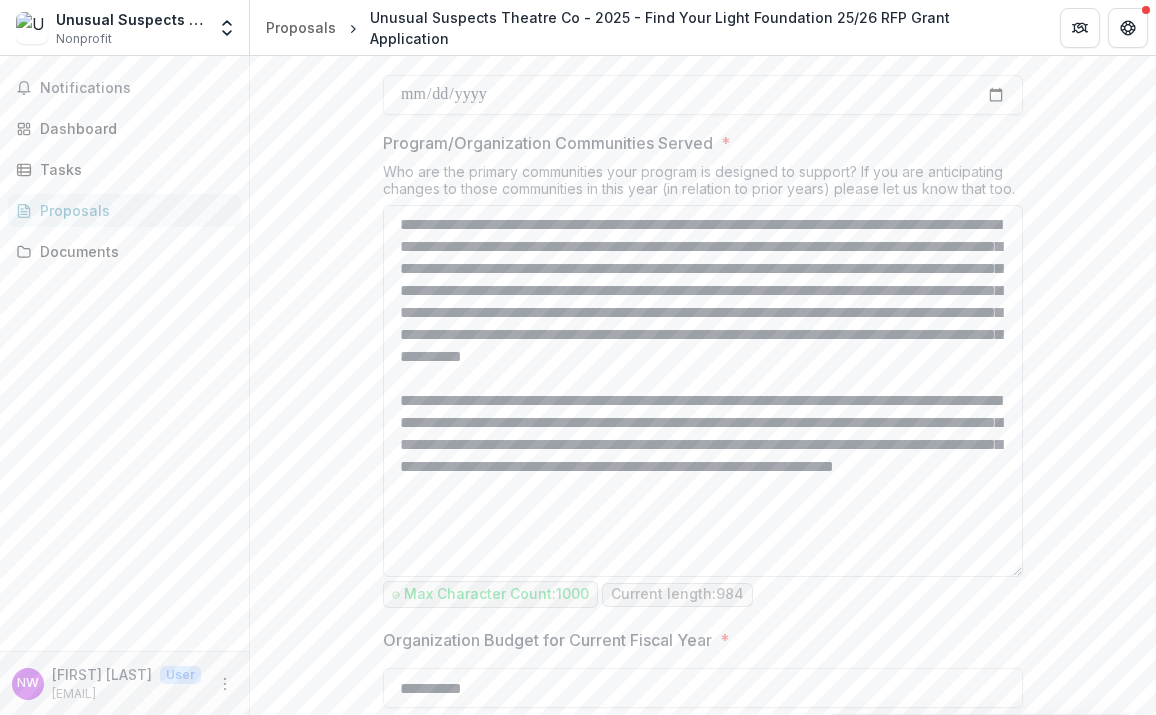 scroll, scrollTop: 1274, scrollLeft: 0, axis: vertical 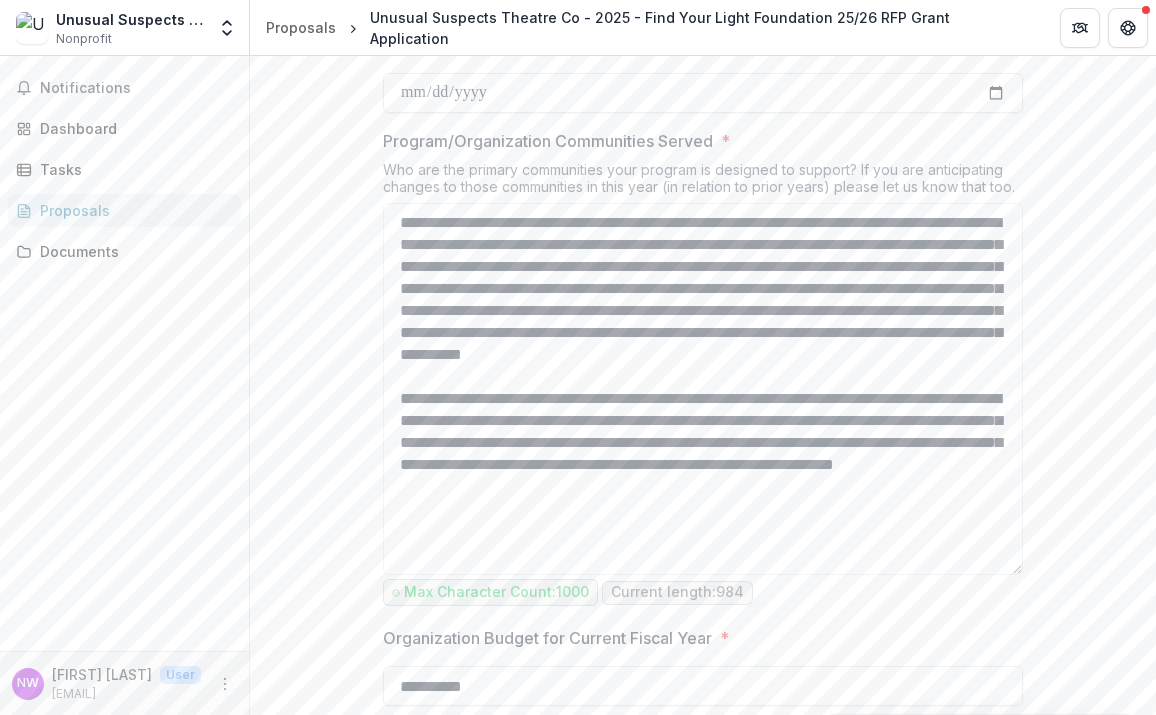 drag, startPoint x: 905, startPoint y: 532, endPoint x: 298, endPoint y: 186, distance: 698.68805 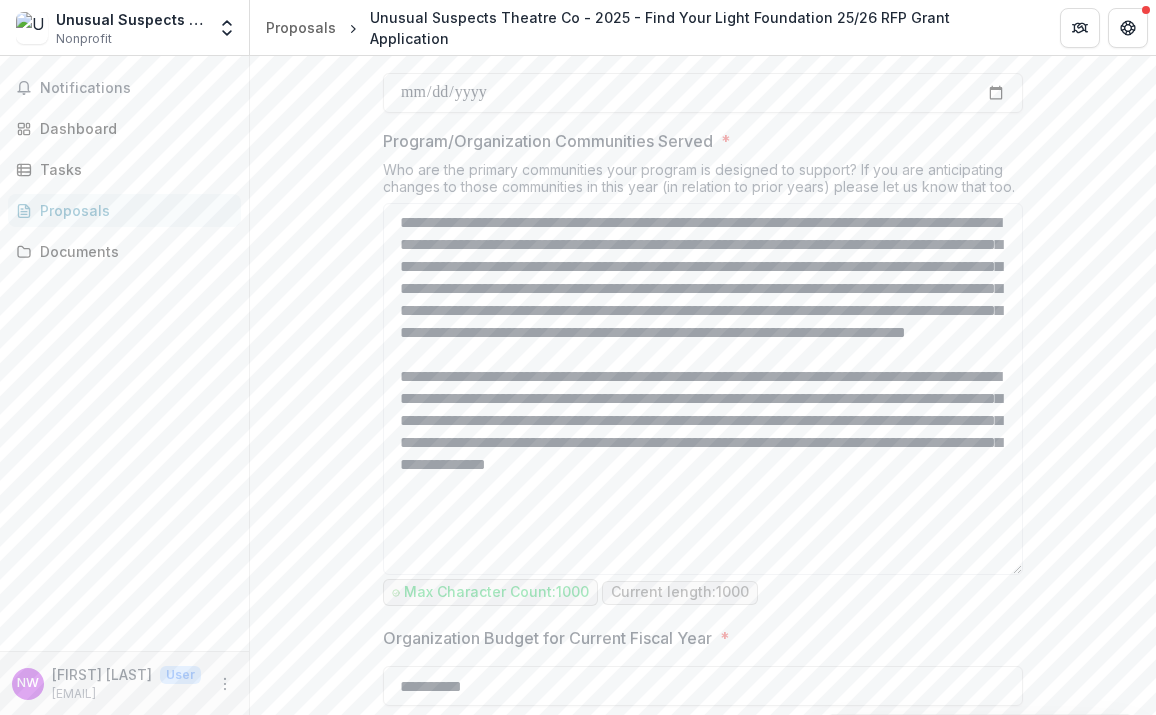 type on "**********" 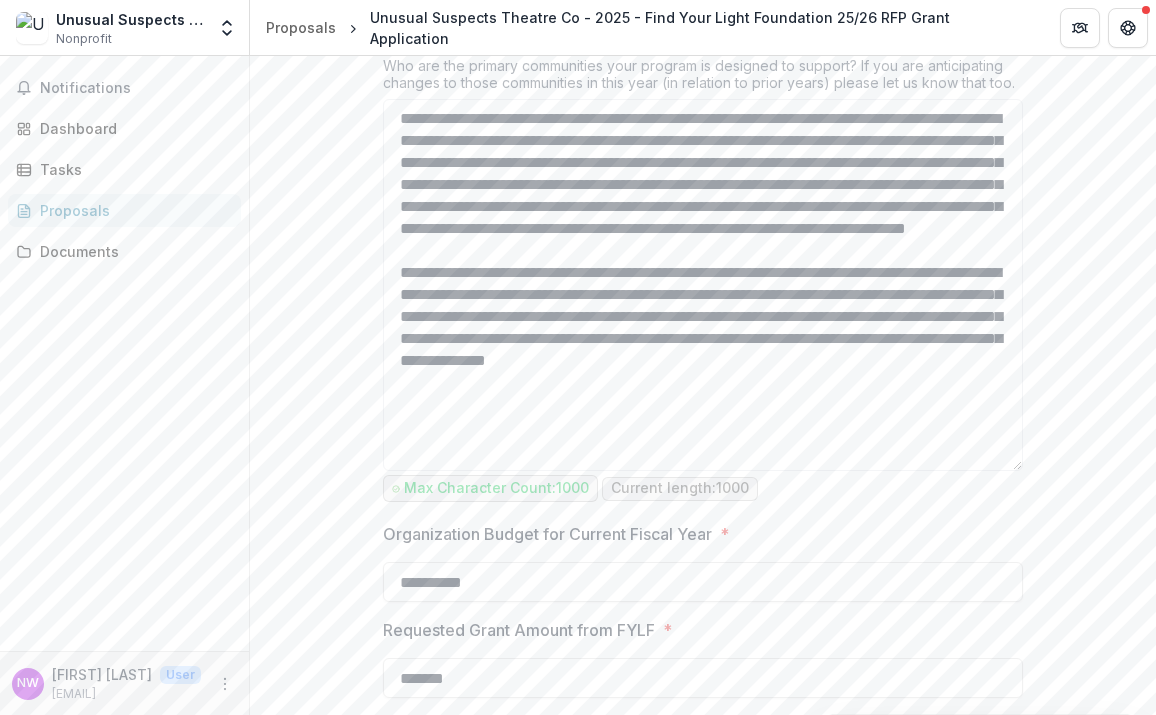 scroll, scrollTop: 1442, scrollLeft: 0, axis: vertical 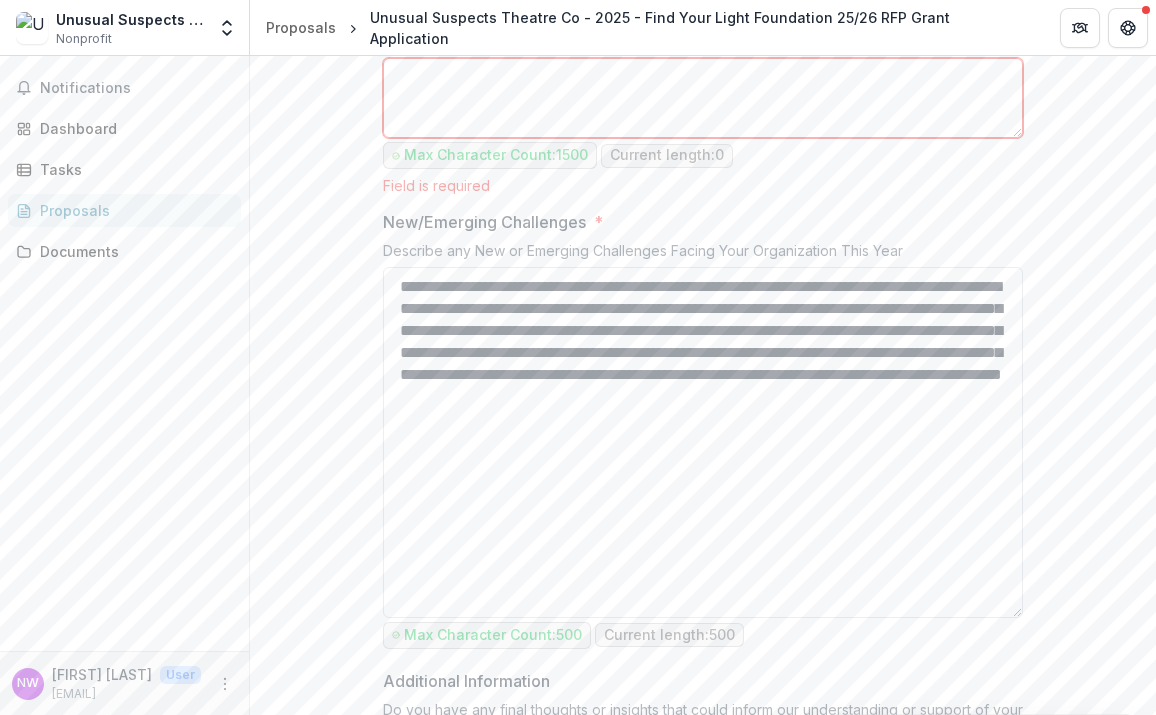 click on "**********" at bounding box center [703, 442] 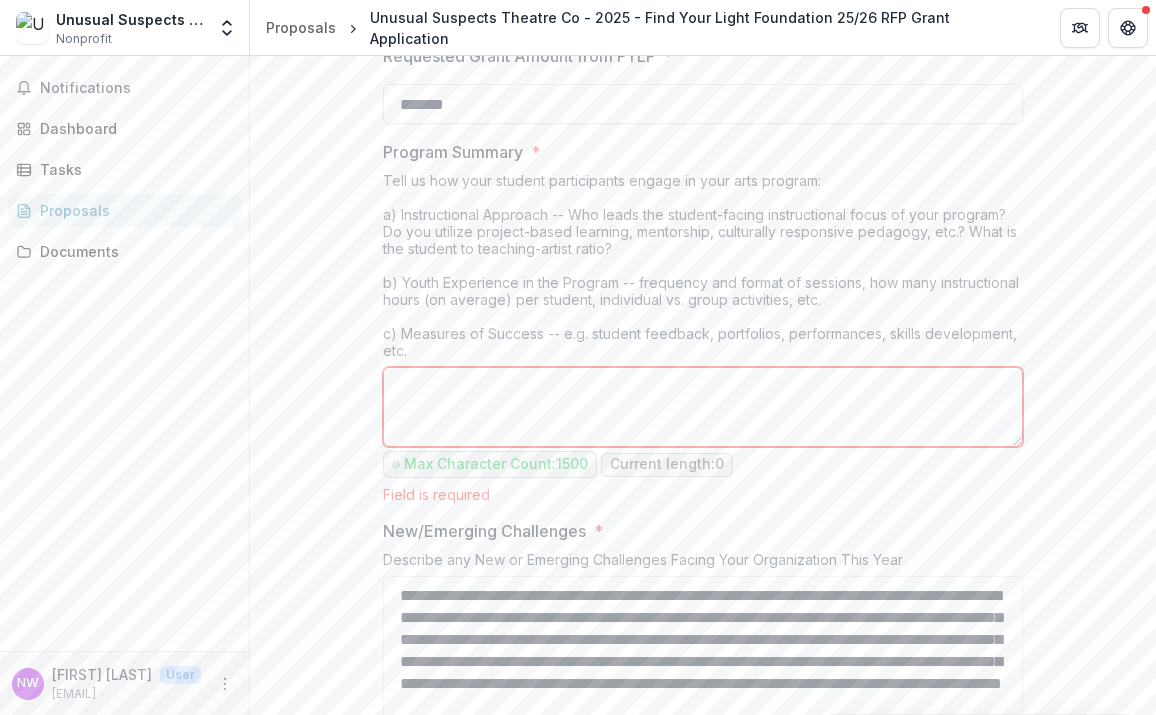 click on "Program Summary *" at bounding box center (703, 407) 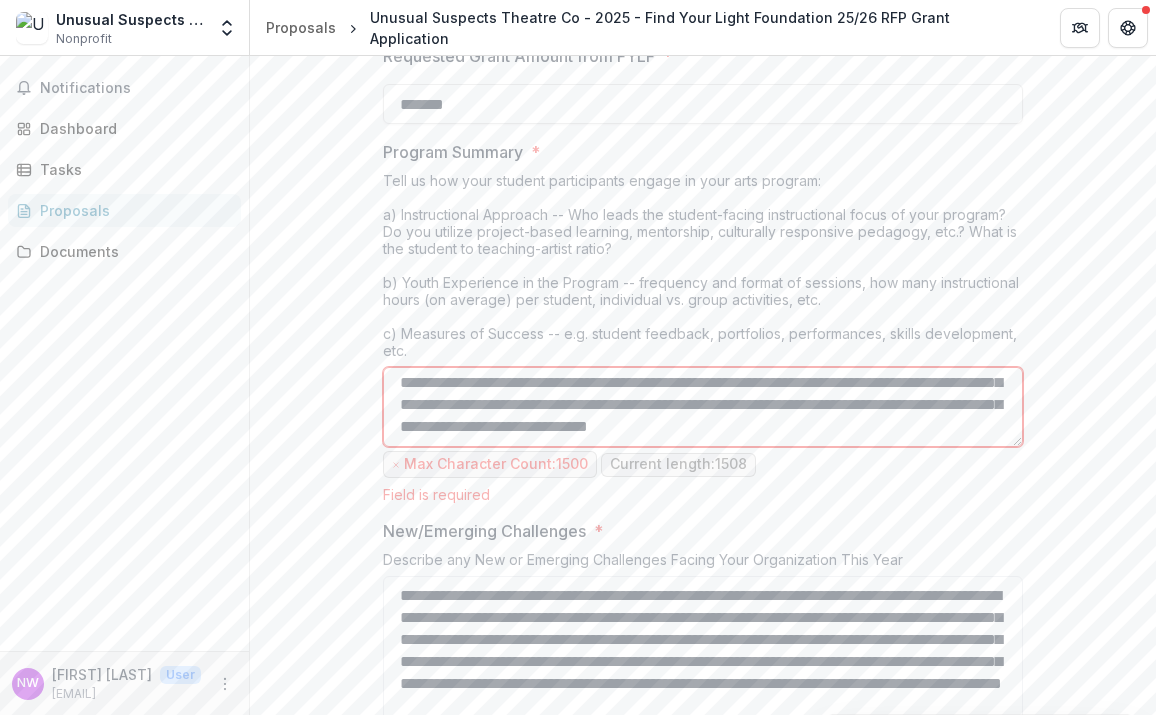 scroll, scrollTop: 444, scrollLeft: 0, axis: vertical 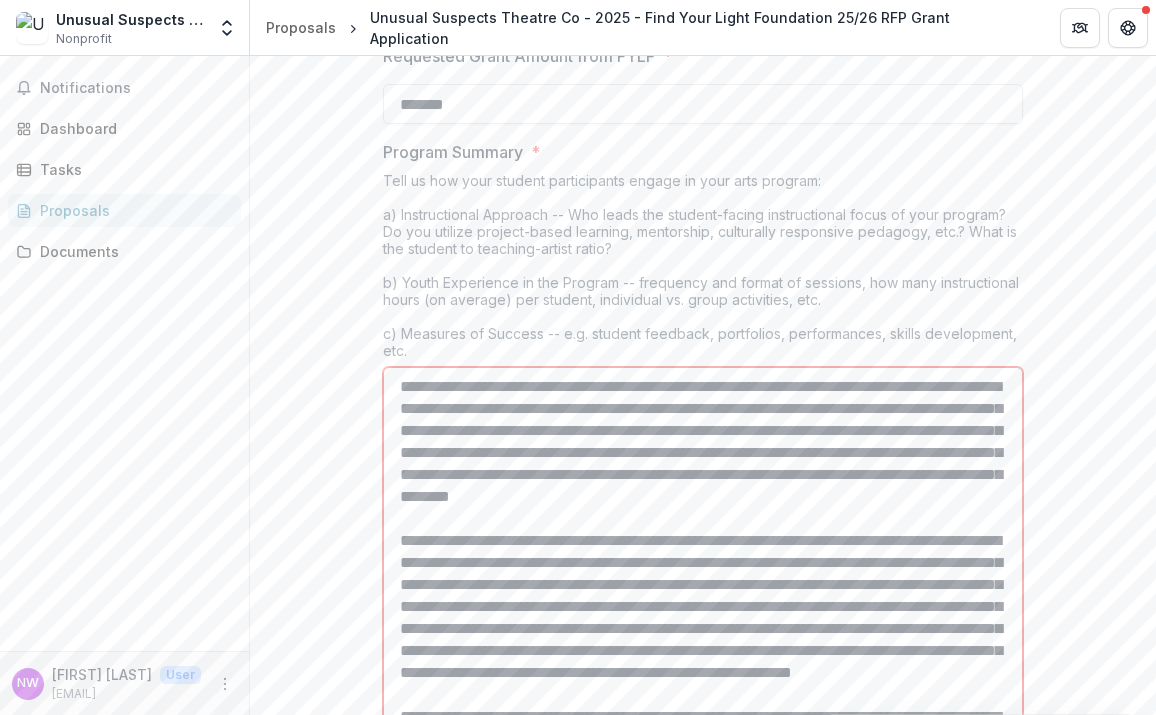 drag, startPoint x: 1013, startPoint y: 440, endPoint x: 1074, endPoint y: 796, distance: 361.18832 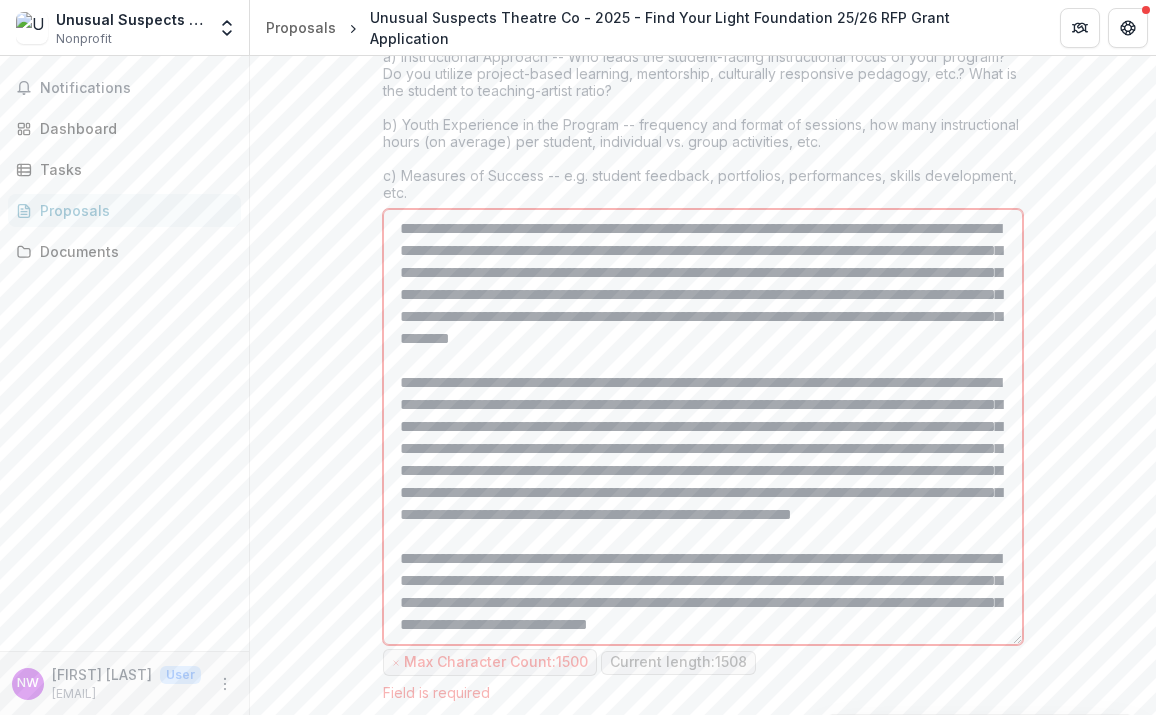 scroll, scrollTop: 2112, scrollLeft: 0, axis: vertical 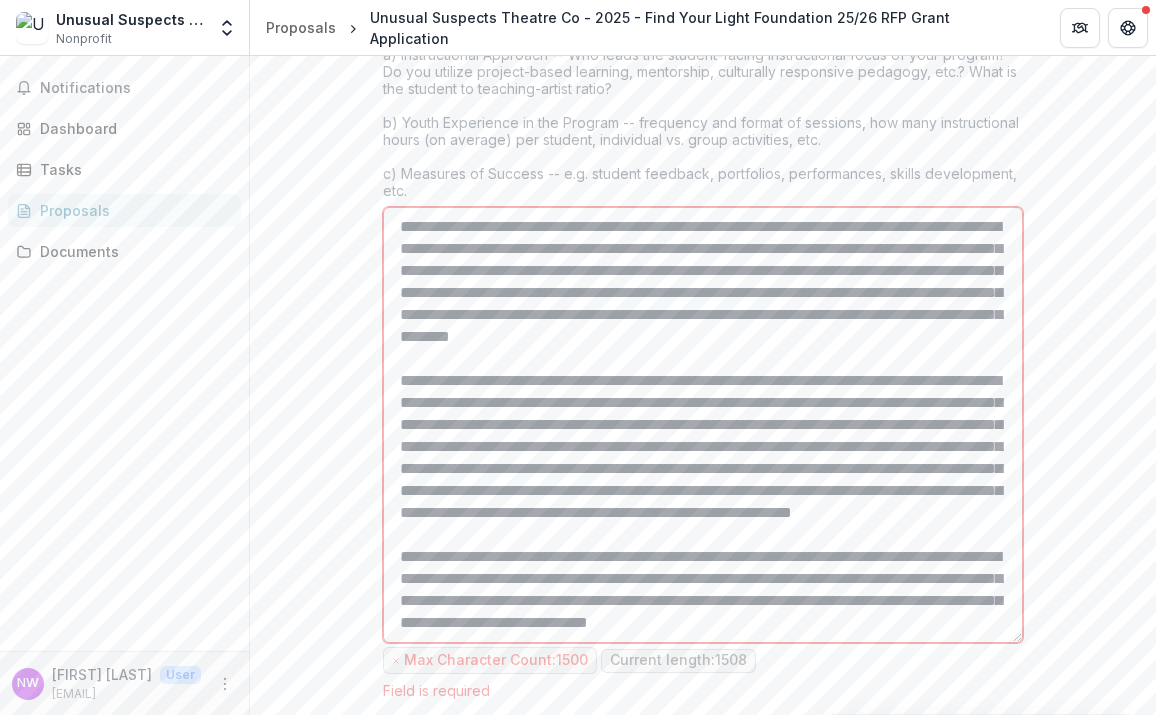 click on "Program Summary *" at bounding box center (703, 425) 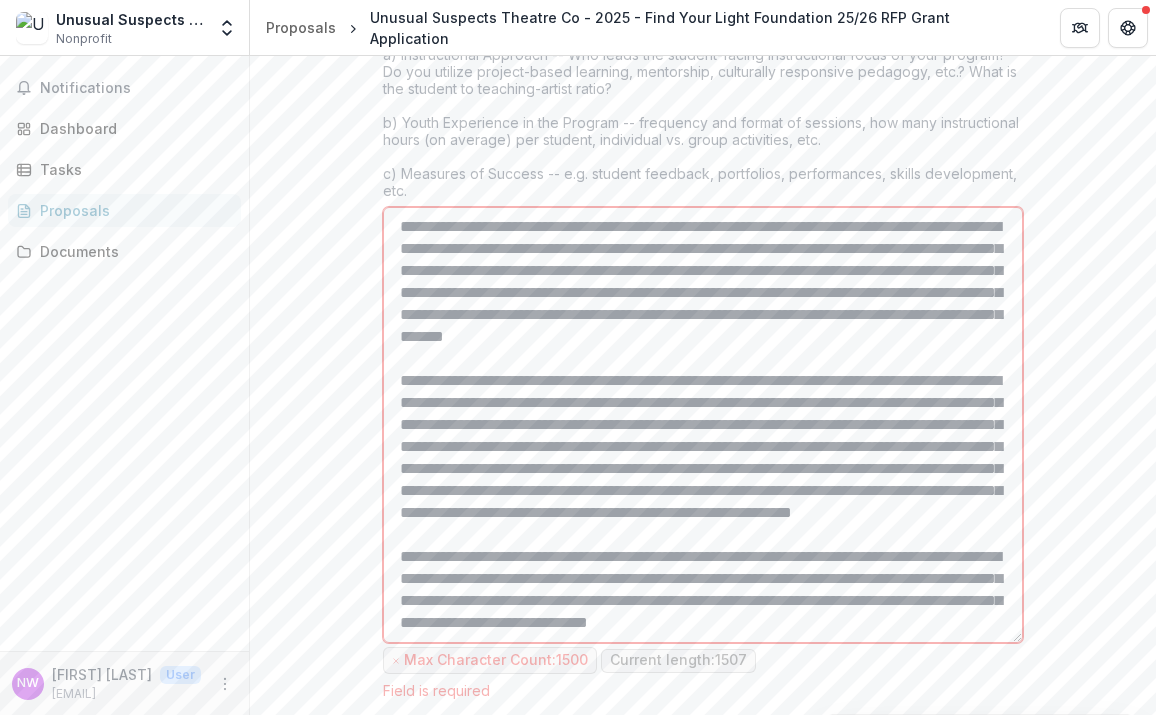 click on "Program Summary *" at bounding box center (703, 425) 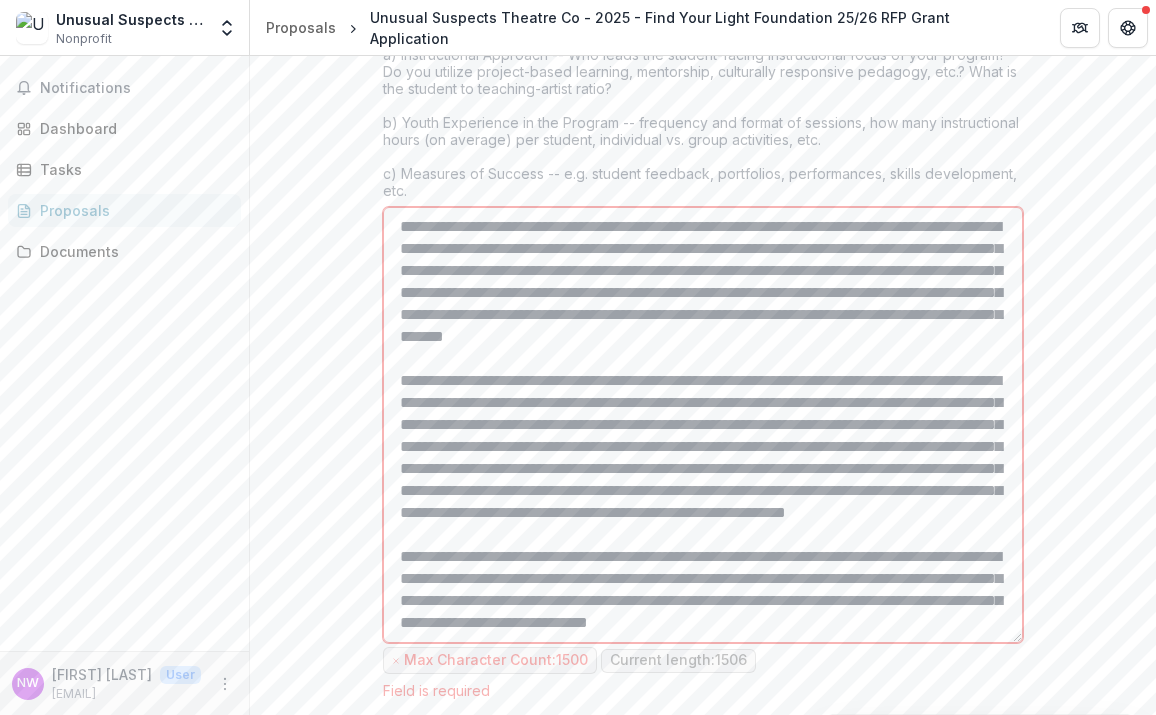 click on "Program Summary *" at bounding box center (703, 425) 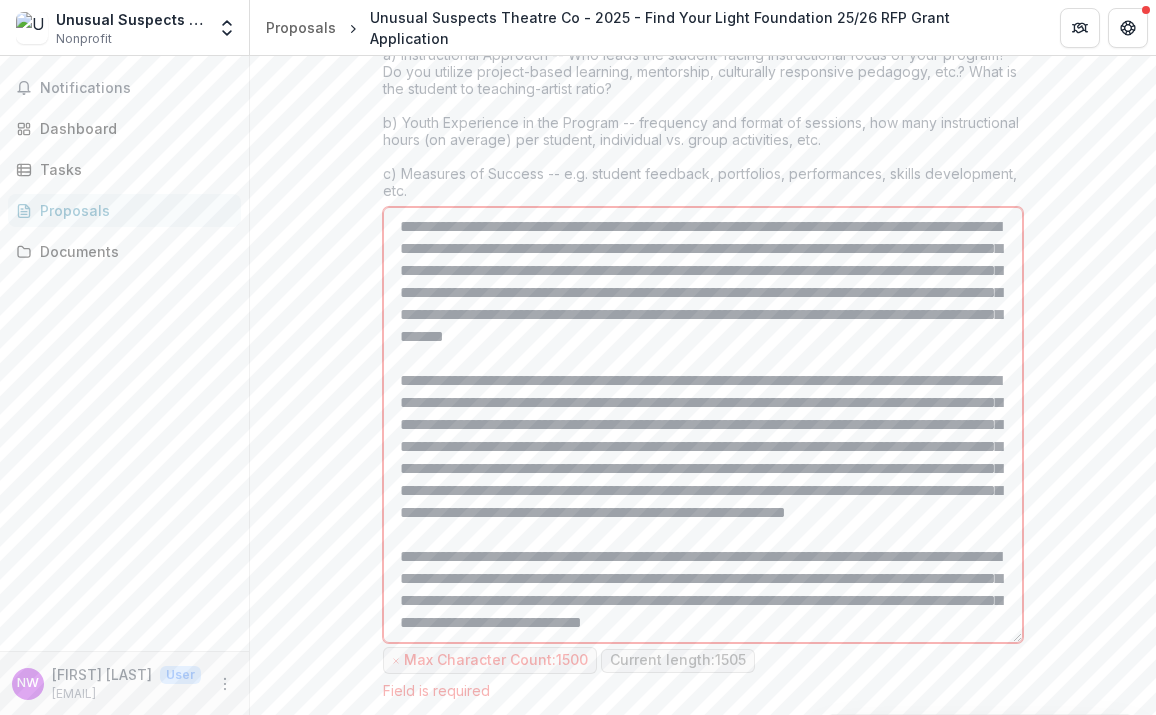 scroll, scrollTop: 88, scrollLeft: 0, axis: vertical 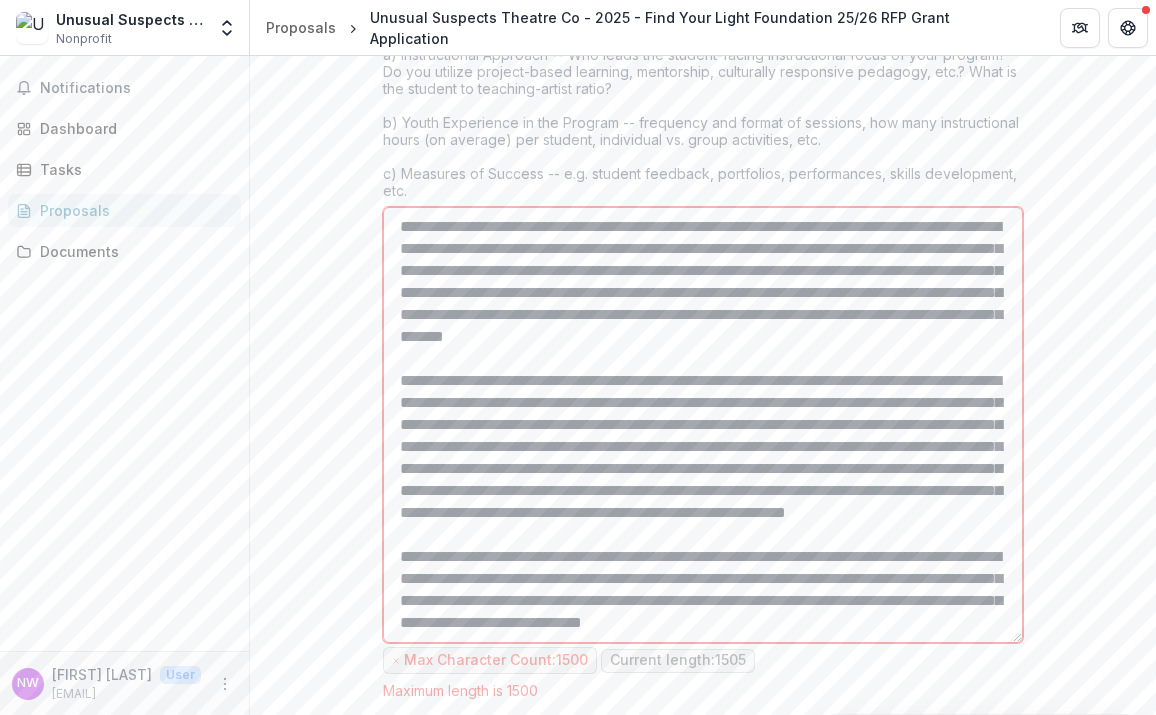 click on "Program Summary *" at bounding box center [703, 425] 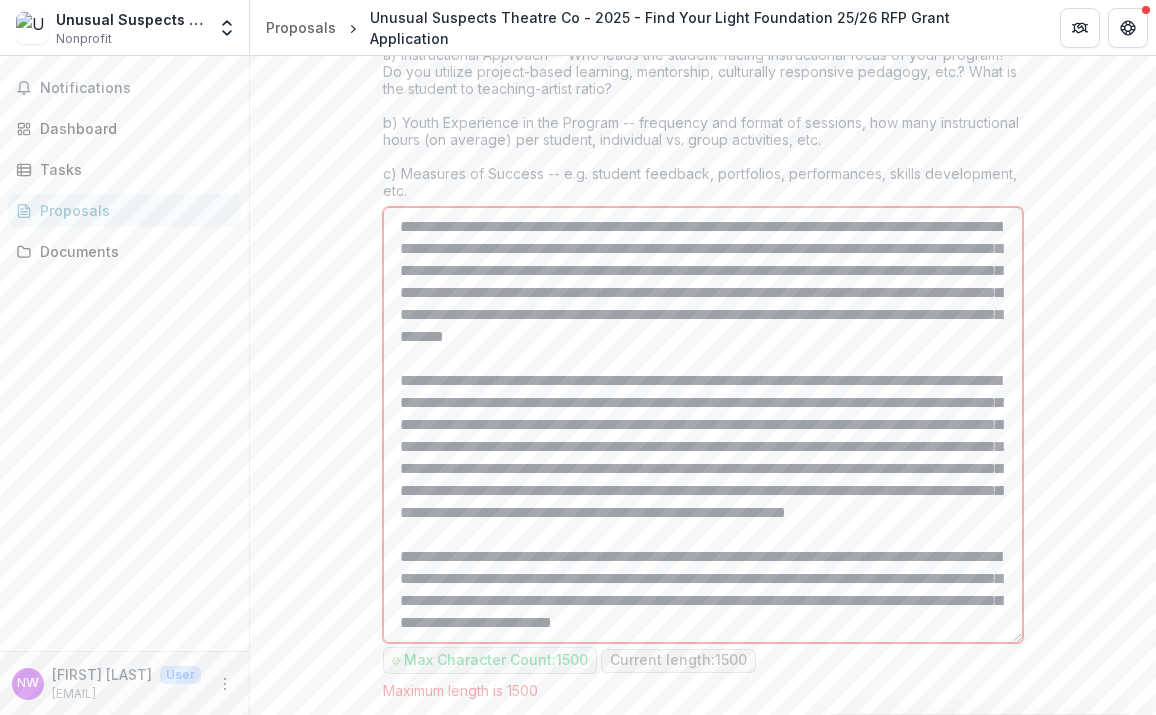 click on "Program Summary *" at bounding box center [703, 425] 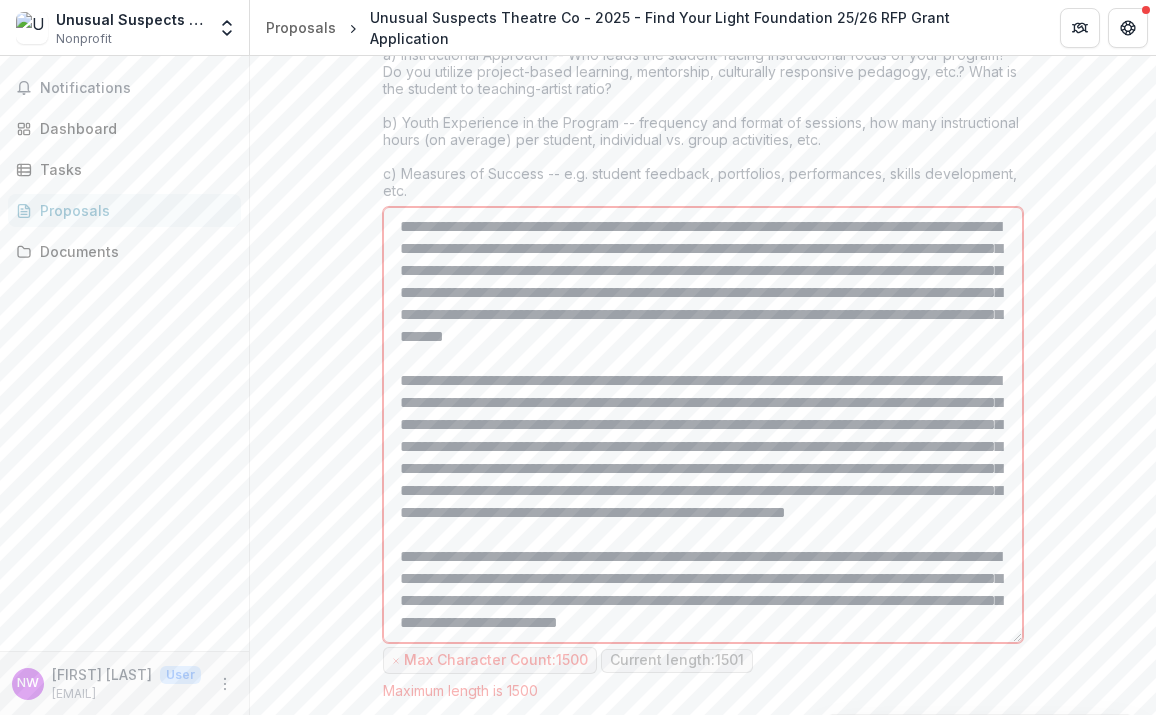 click on "Program Summary *" at bounding box center (703, 425) 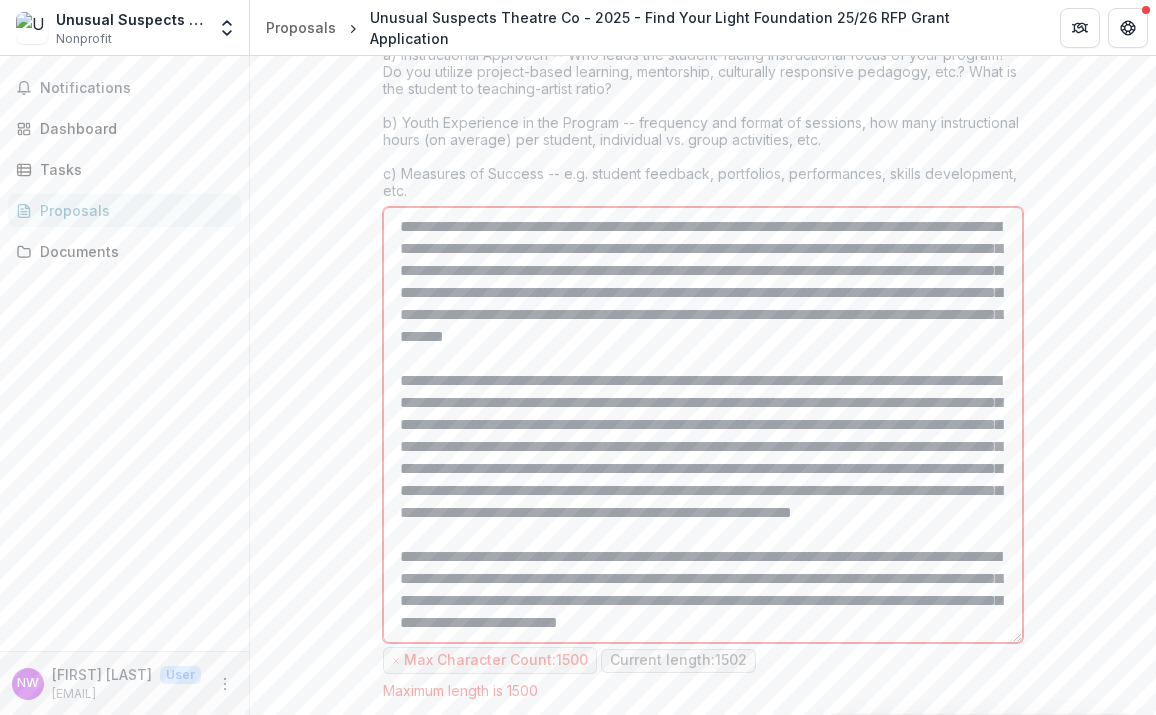 scroll, scrollTop: 0, scrollLeft: 0, axis: both 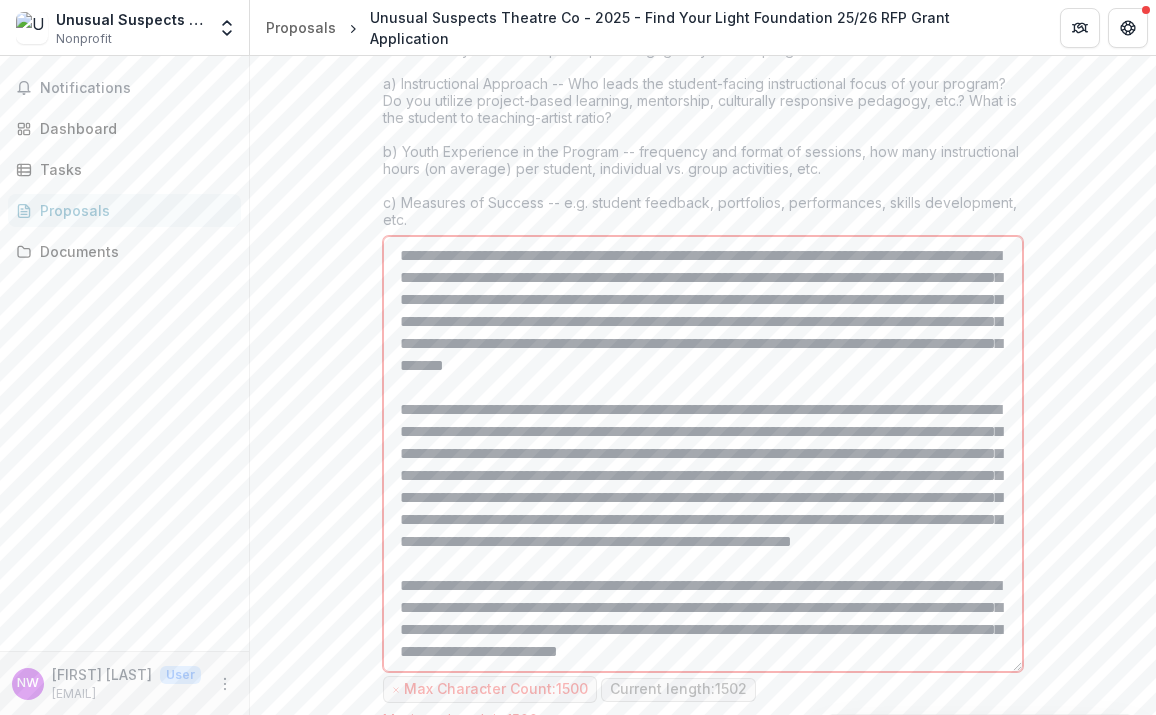 click on "Program Summary *" at bounding box center [703, 454] 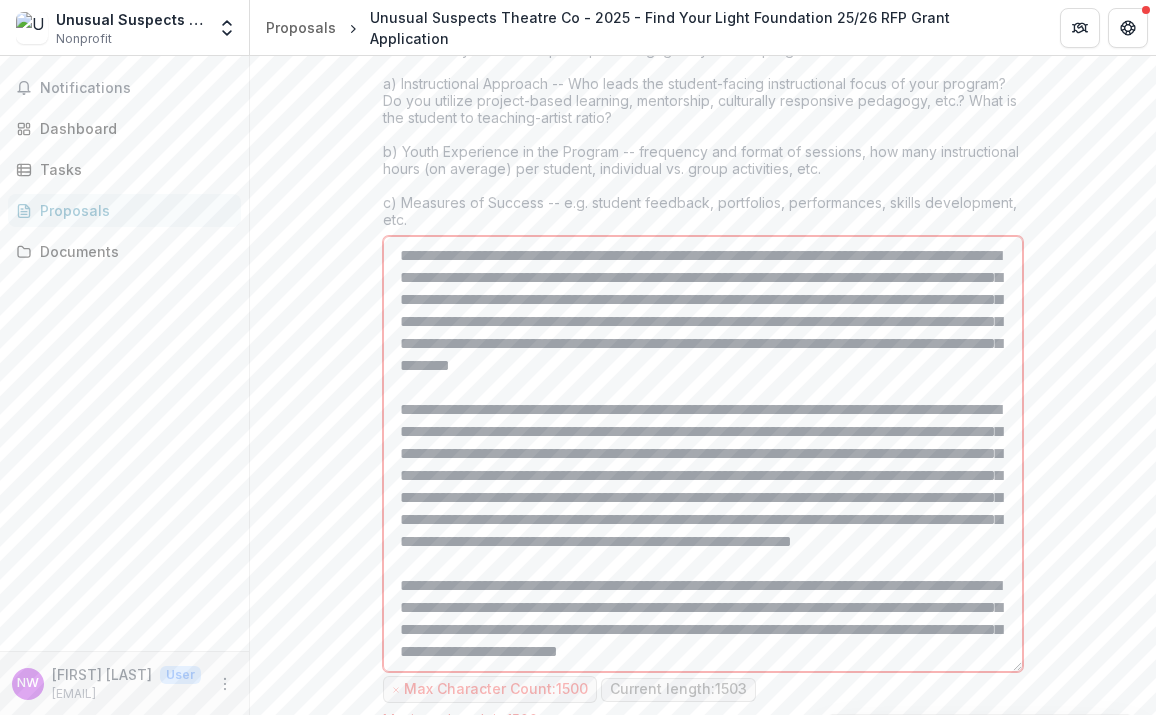 drag, startPoint x: 572, startPoint y: 343, endPoint x: 526, endPoint y: 343, distance: 46 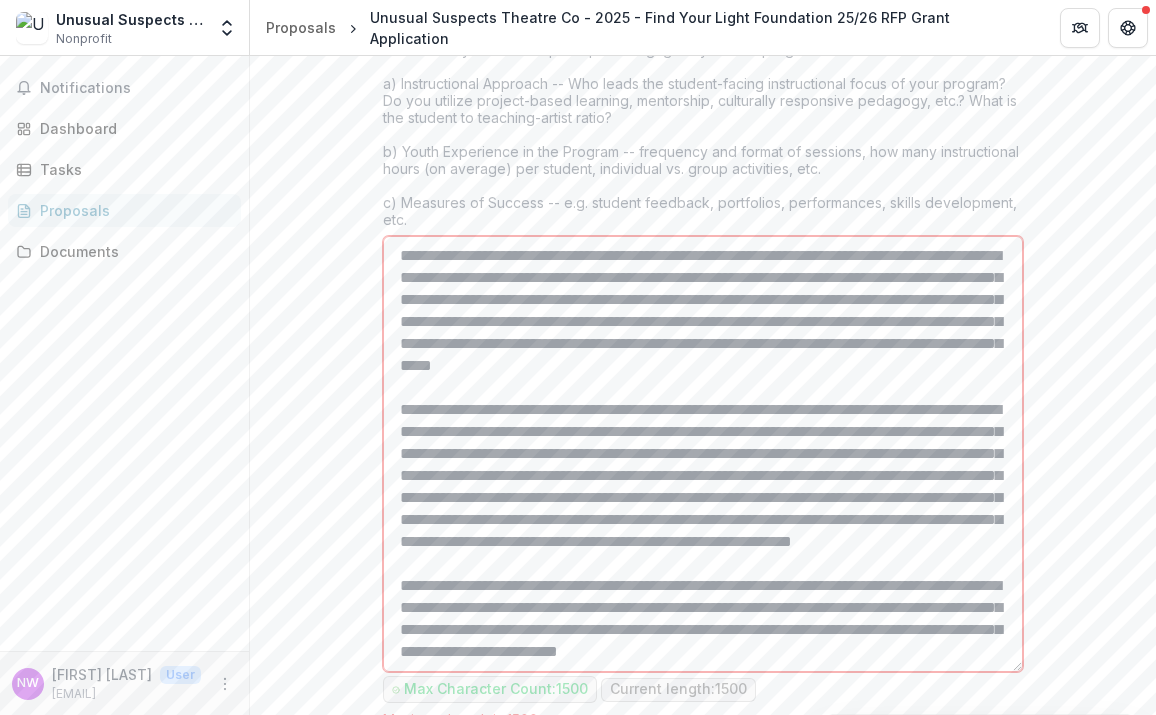 type on "..." 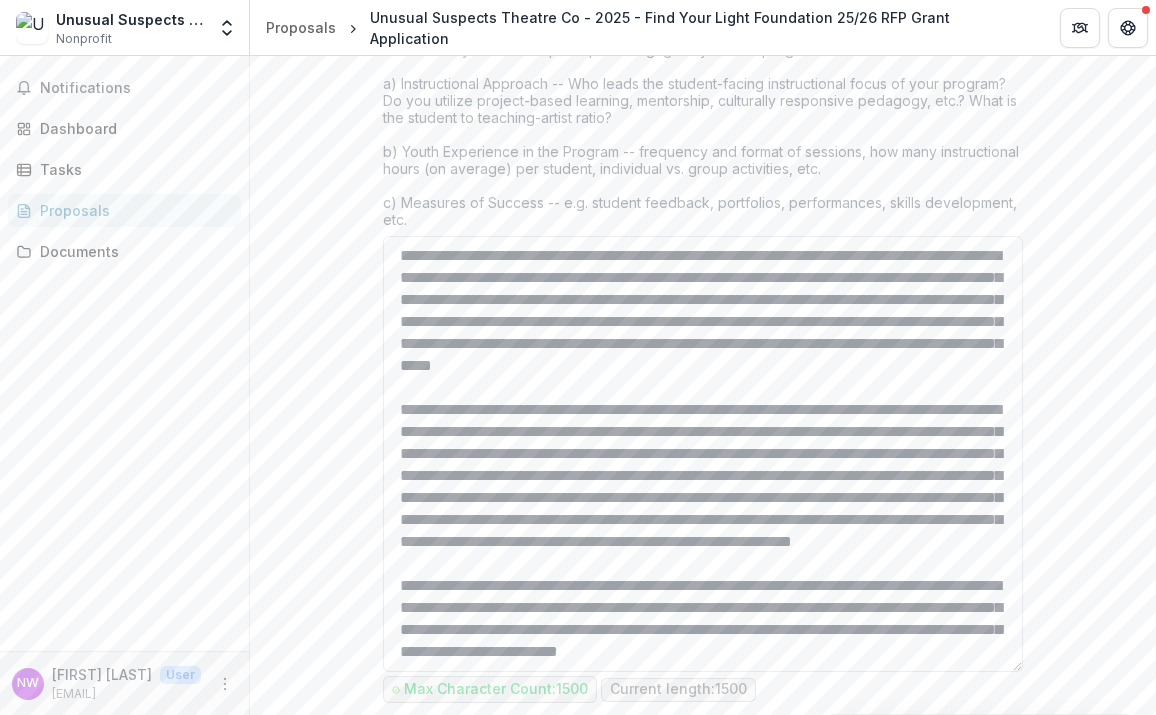 scroll, scrollTop: 88, scrollLeft: 0, axis: vertical 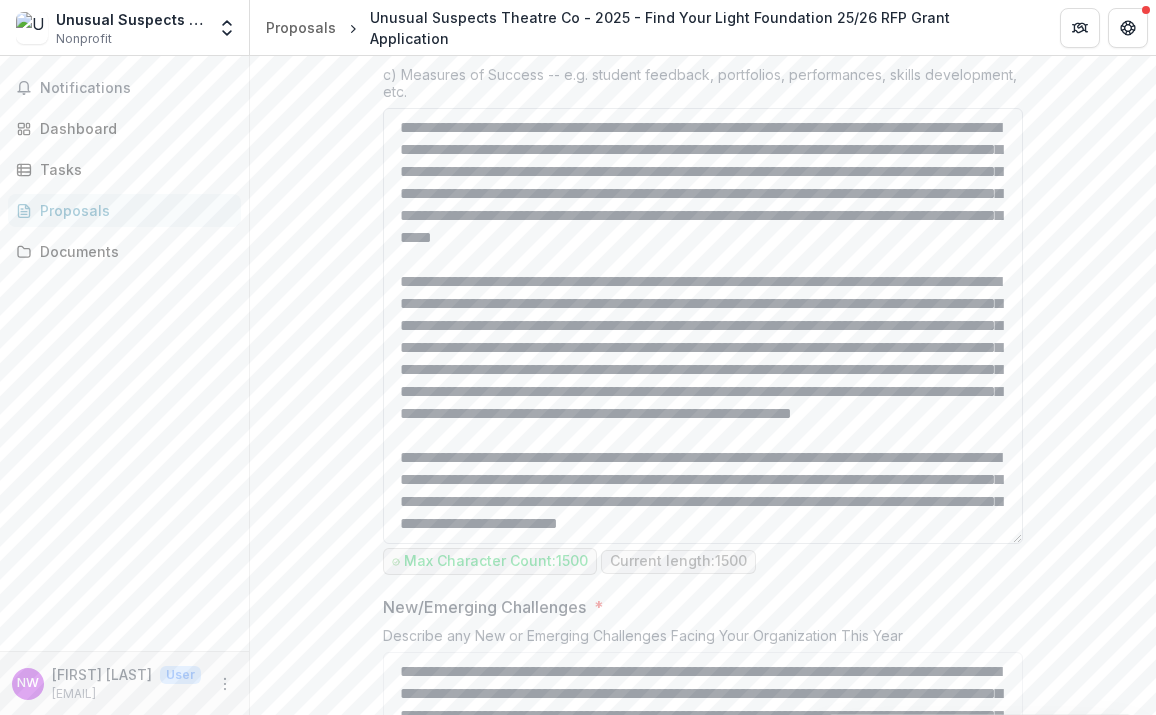 click on "Program Summary *" at bounding box center (703, 326) 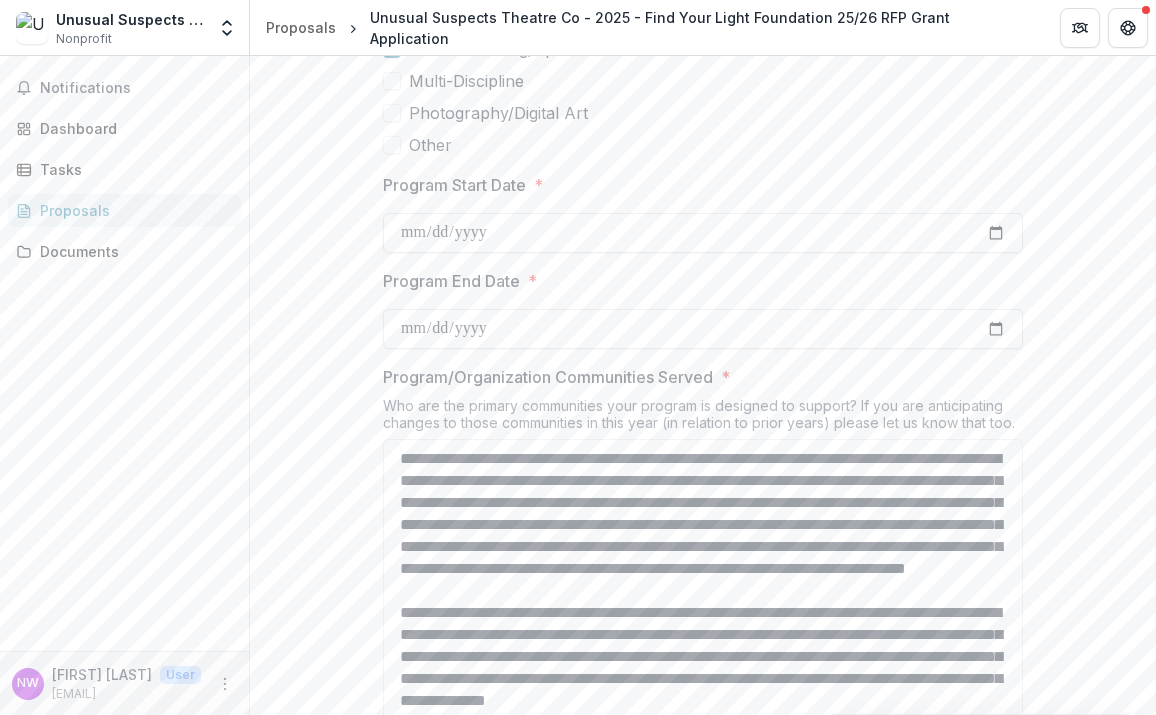scroll, scrollTop: 0, scrollLeft: 0, axis: both 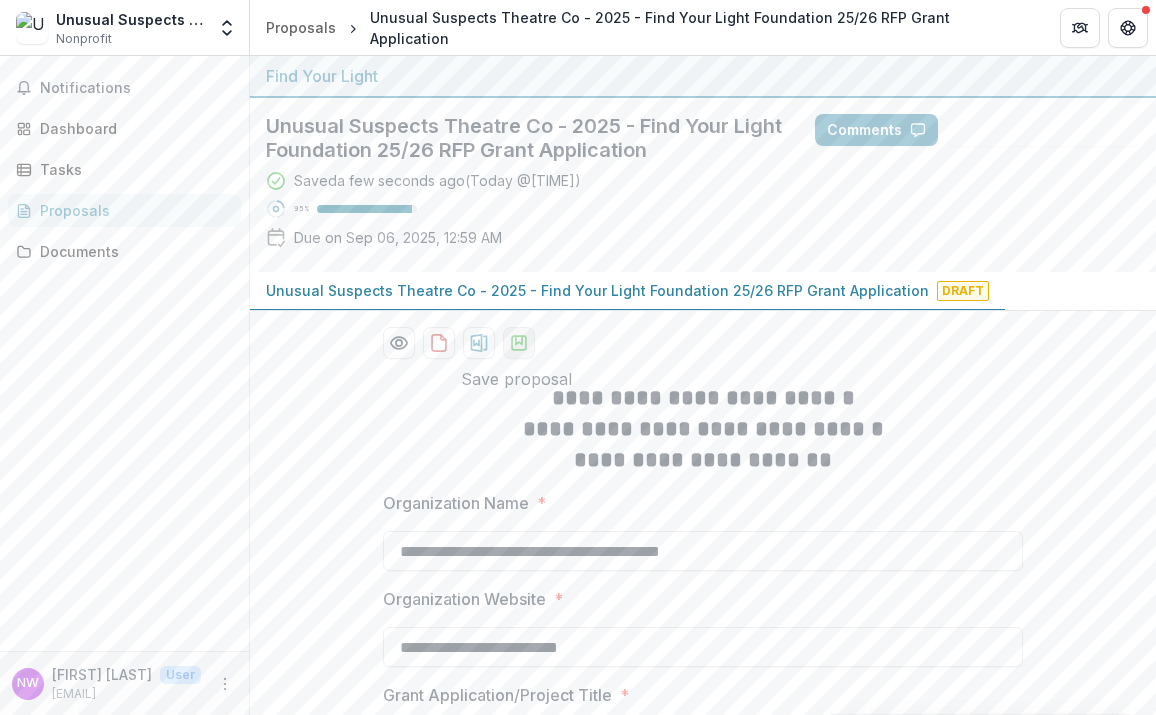 click 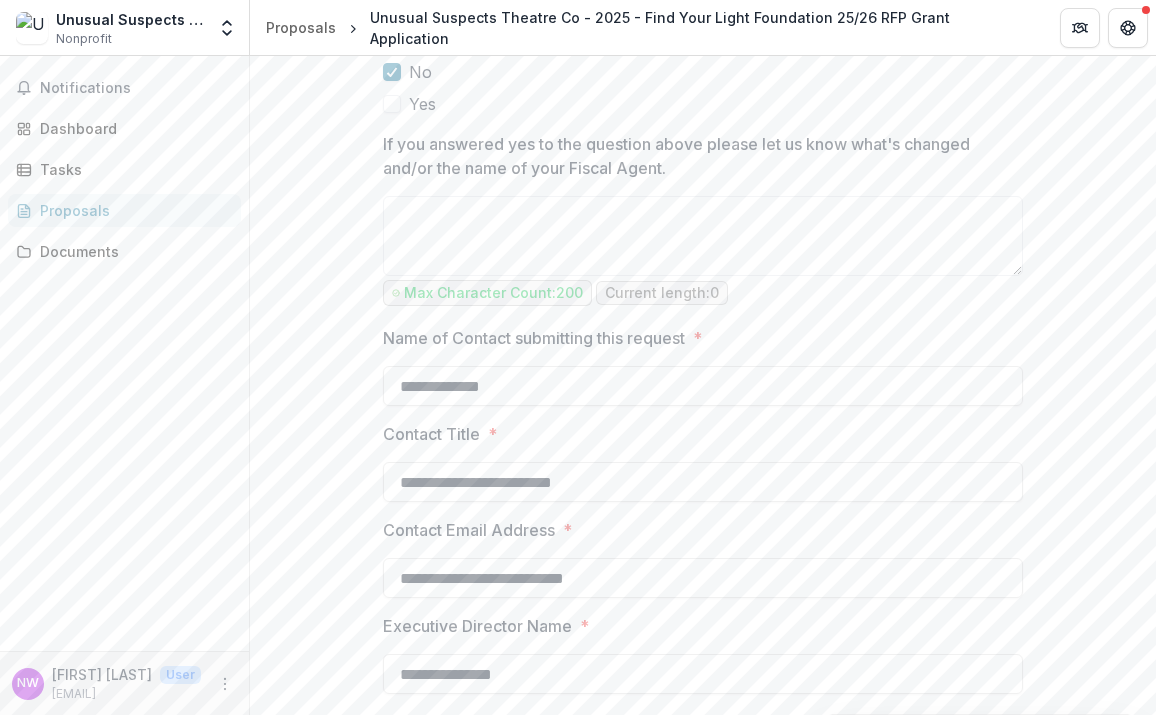 scroll, scrollTop: 3711, scrollLeft: 0, axis: vertical 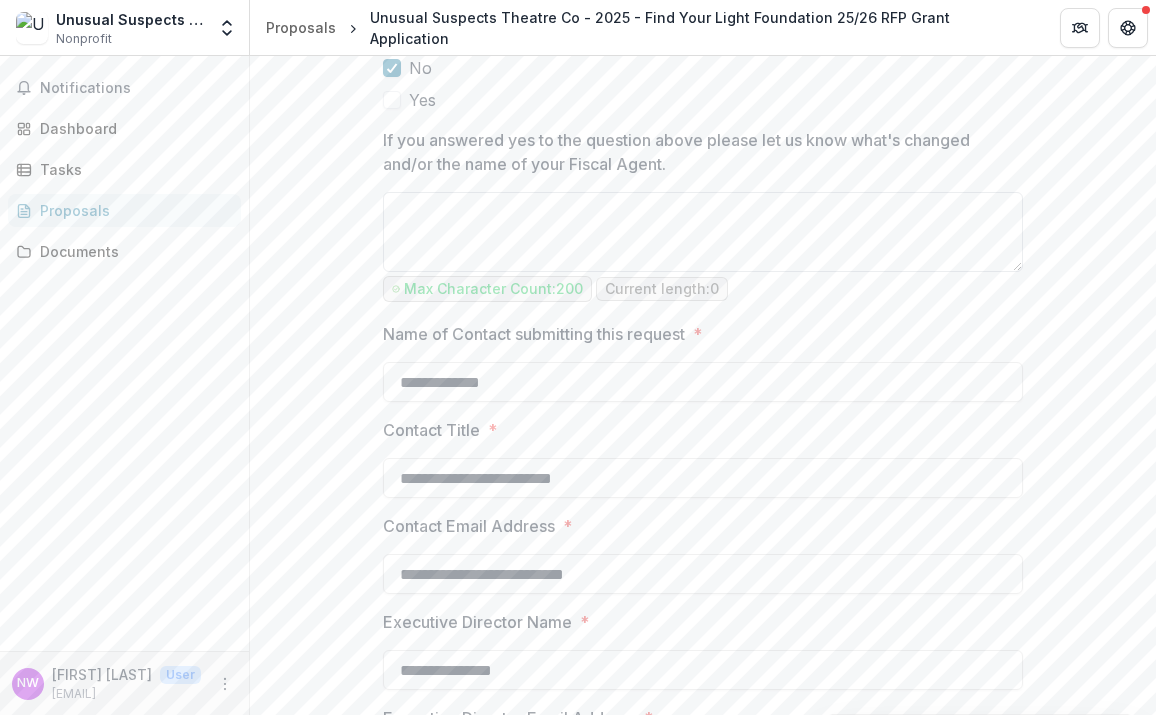 click on "If you answered yes to the question above please let us know what's changed and/or the name of your Fiscal Agent." at bounding box center (703, 232) 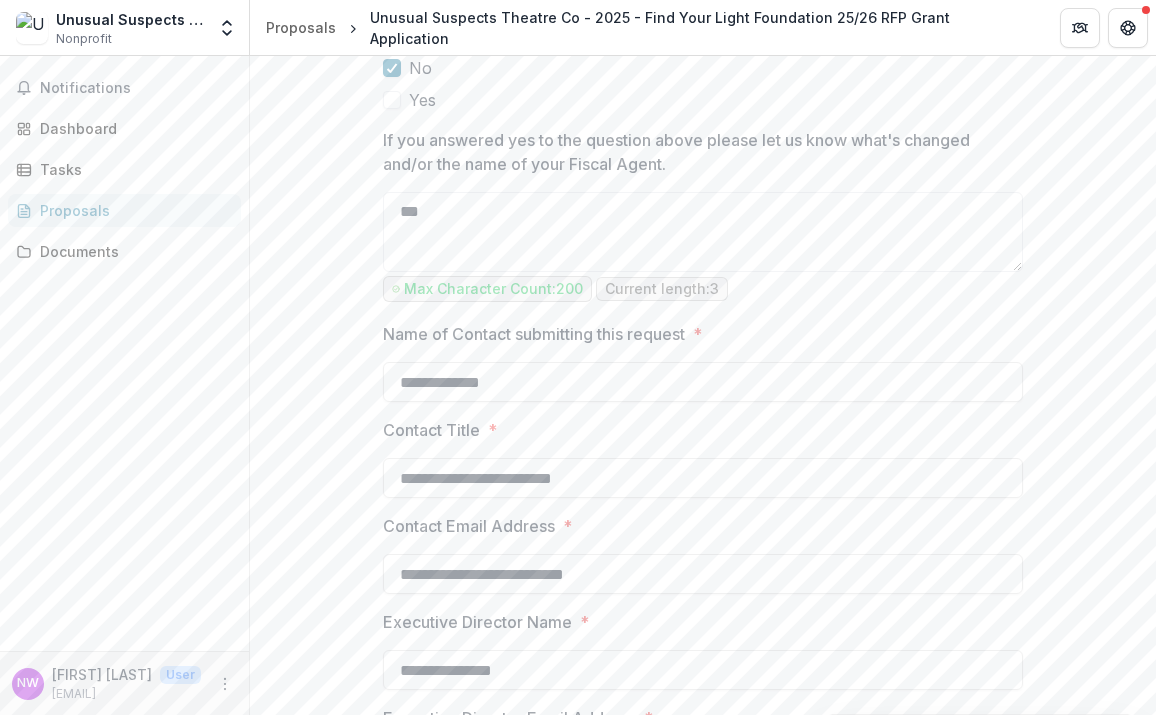 click on "[NAME]" at bounding box center (703, 362) 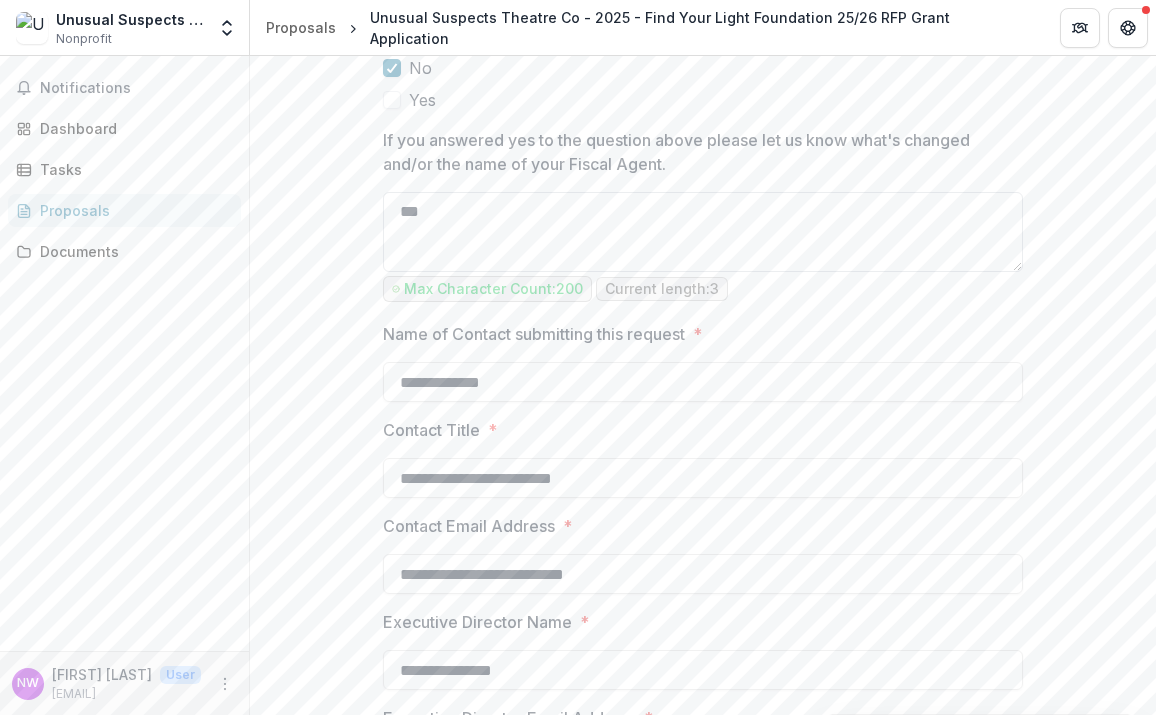 click on "***" at bounding box center [703, 232] 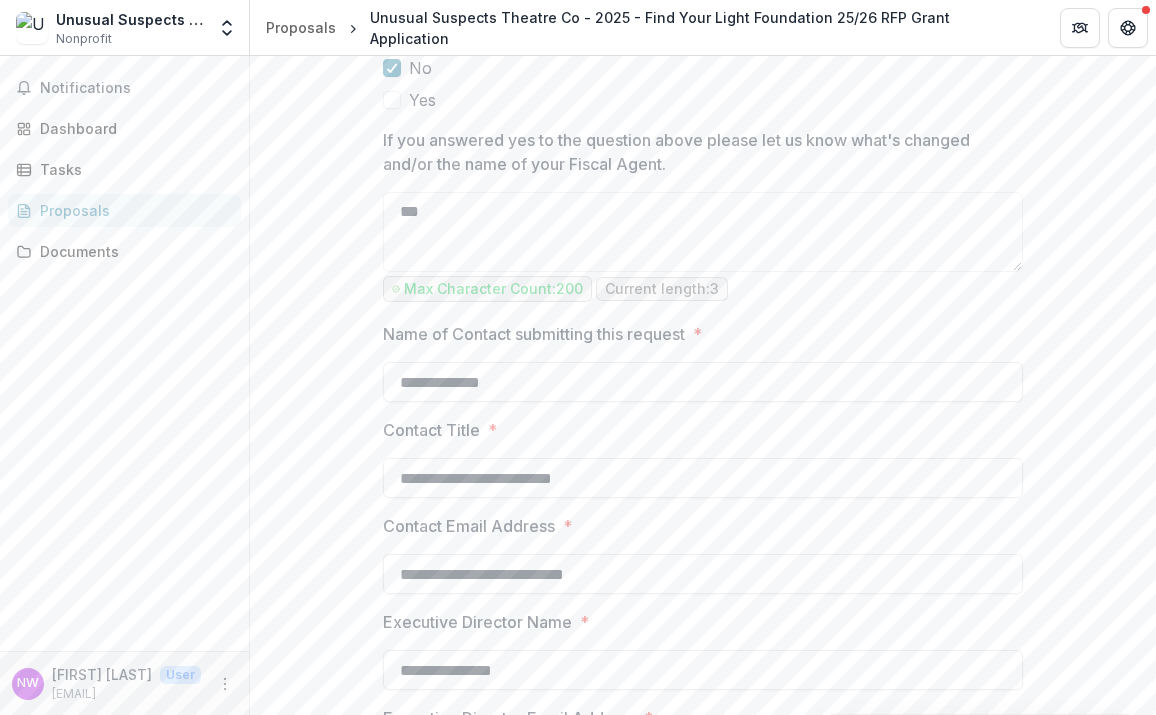 type on "***" 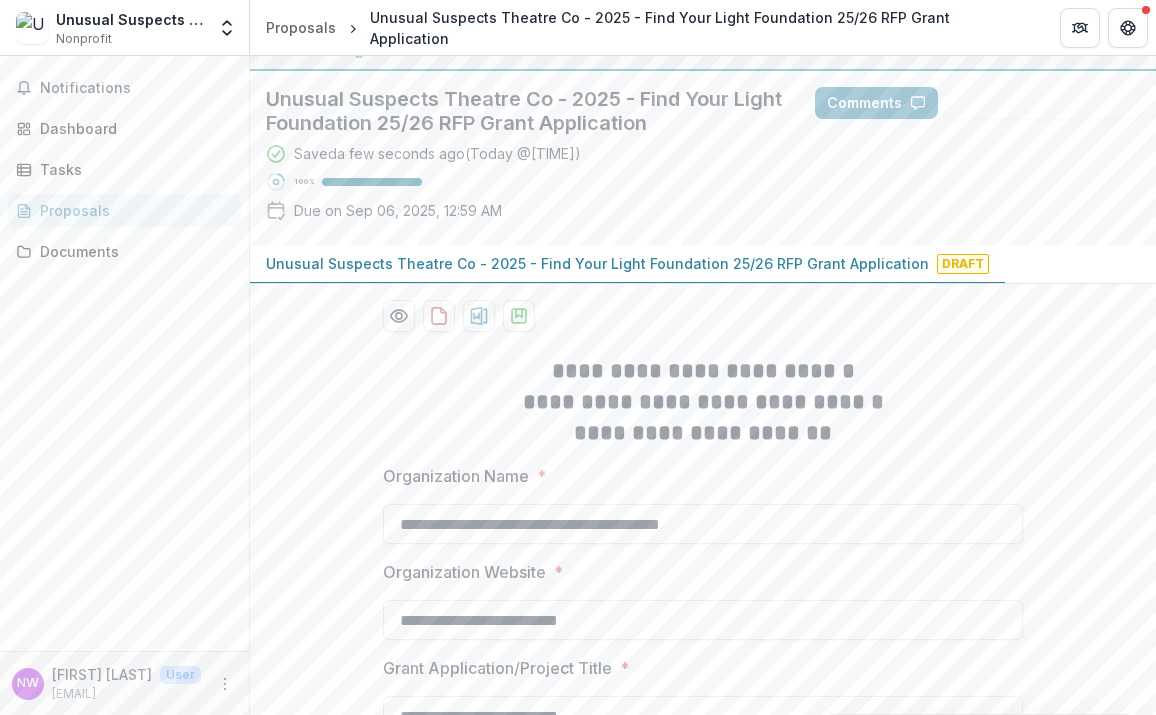 scroll, scrollTop: 0, scrollLeft: 0, axis: both 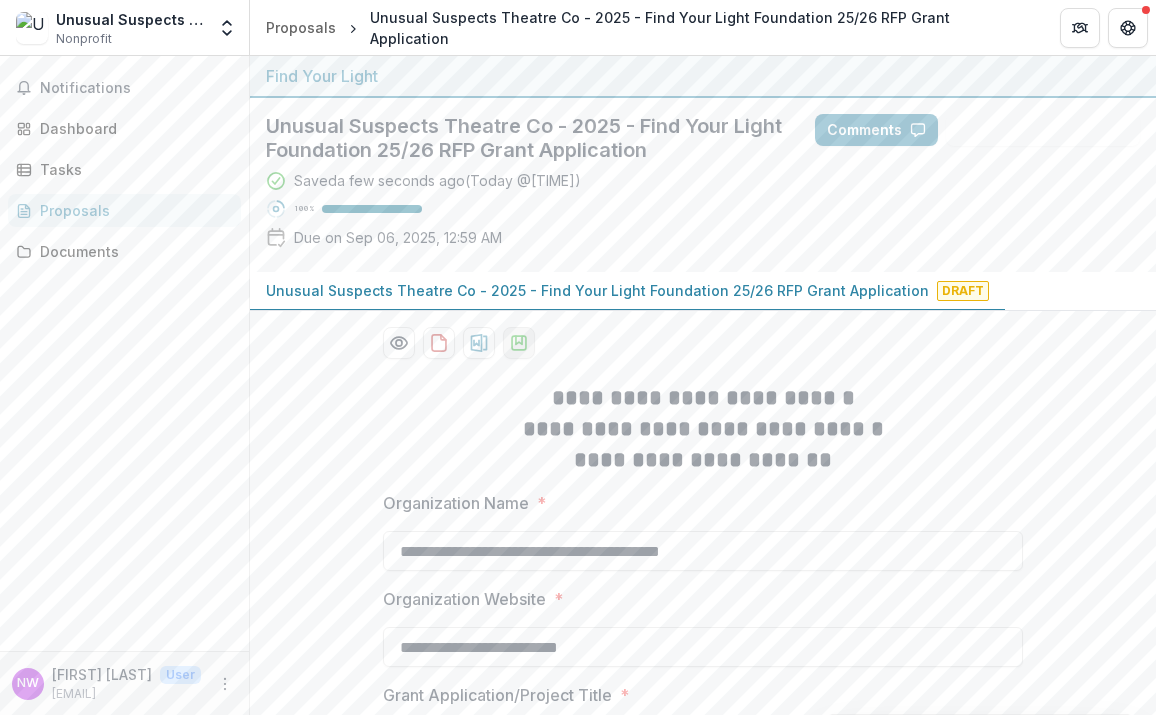 click at bounding box center [519, 343] 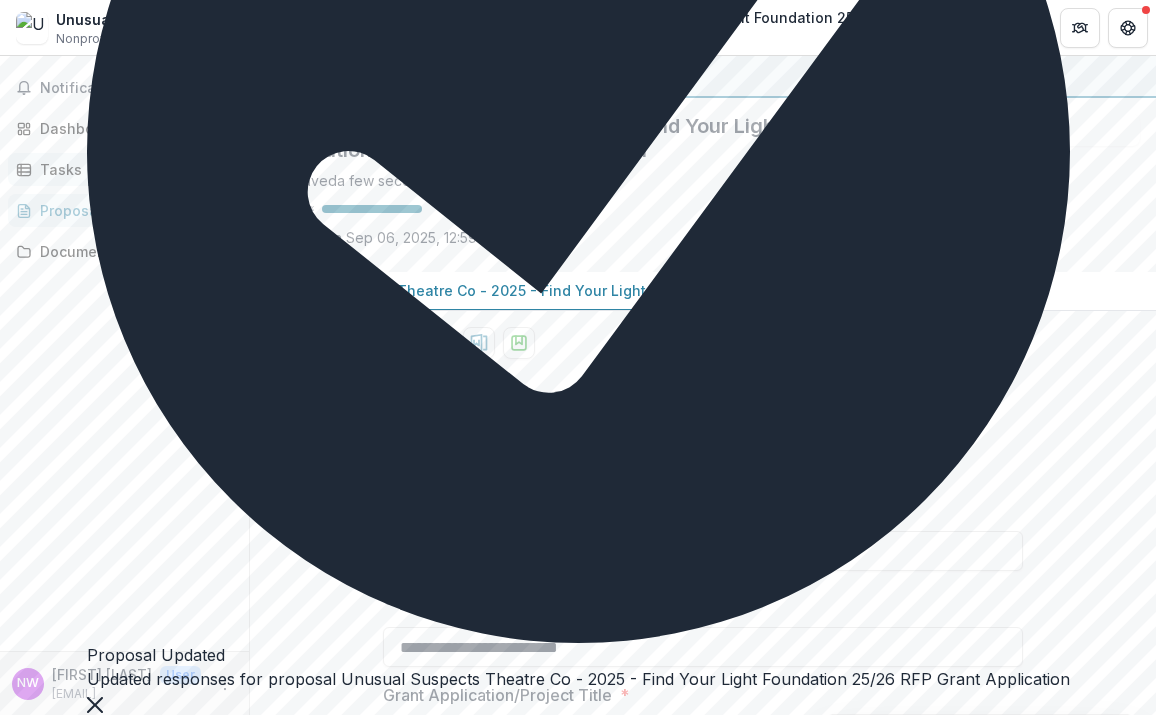 click on "Tasks" at bounding box center (132, 169) 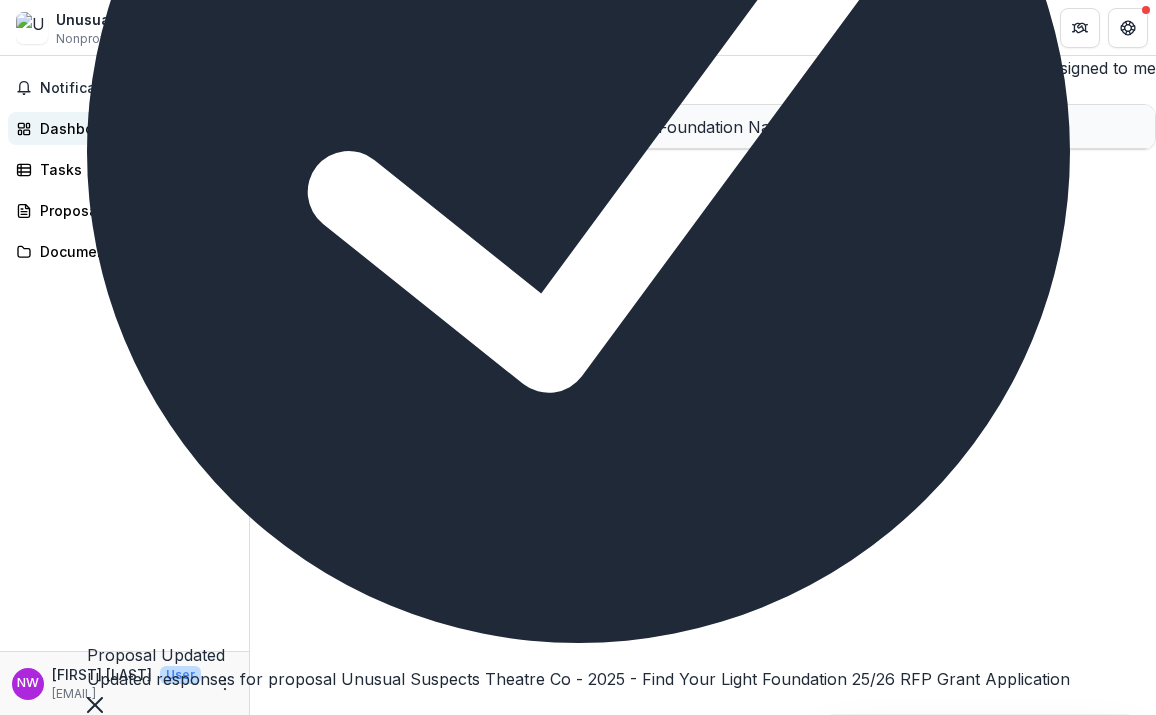 click on "Dashboard" at bounding box center [132, 128] 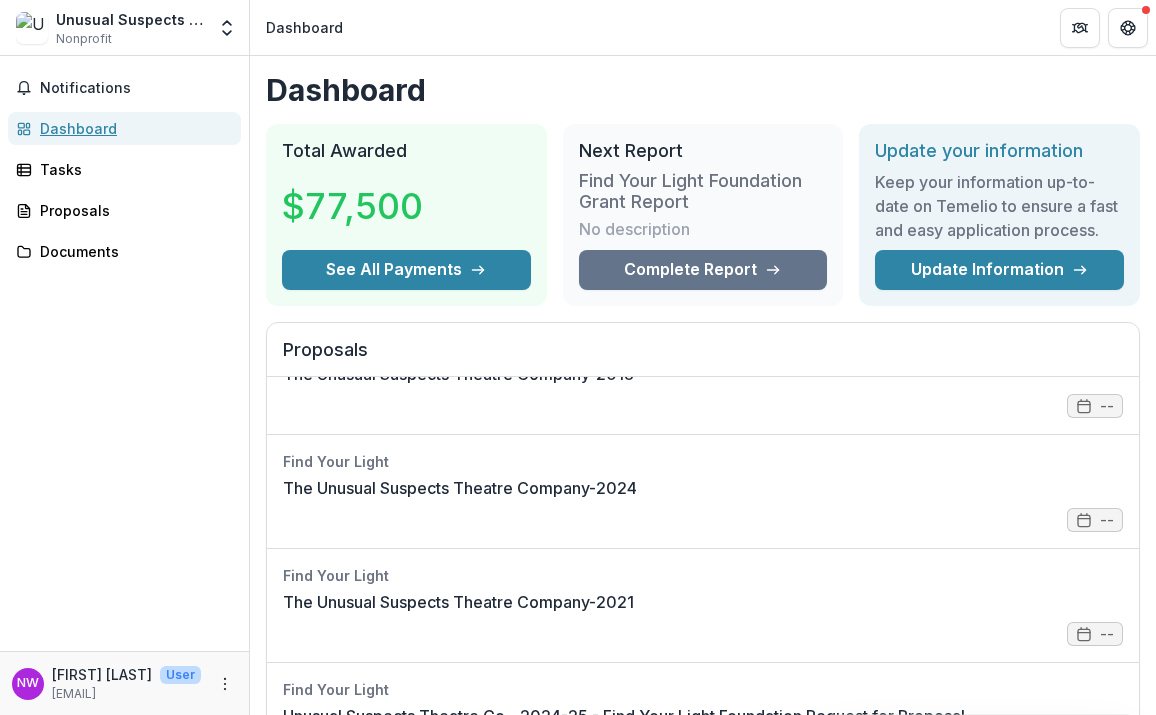 scroll, scrollTop: 0, scrollLeft: 0, axis: both 